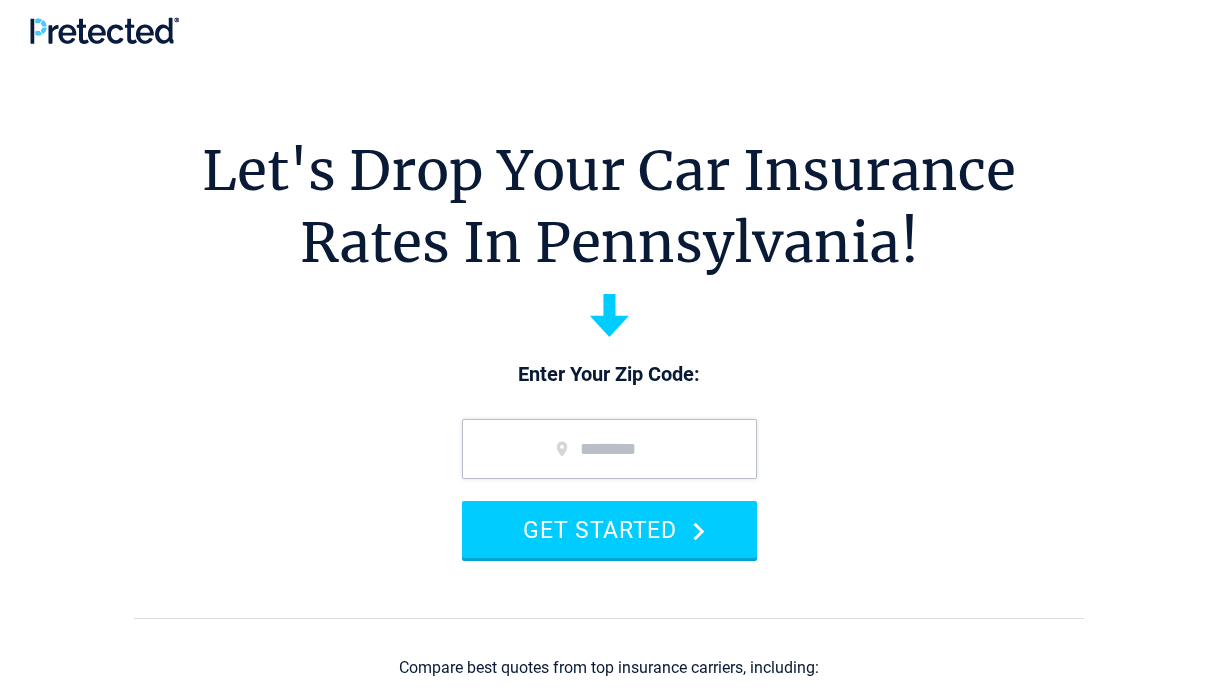 scroll, scrollTop: 0, scrollLeft: 0, axis: both 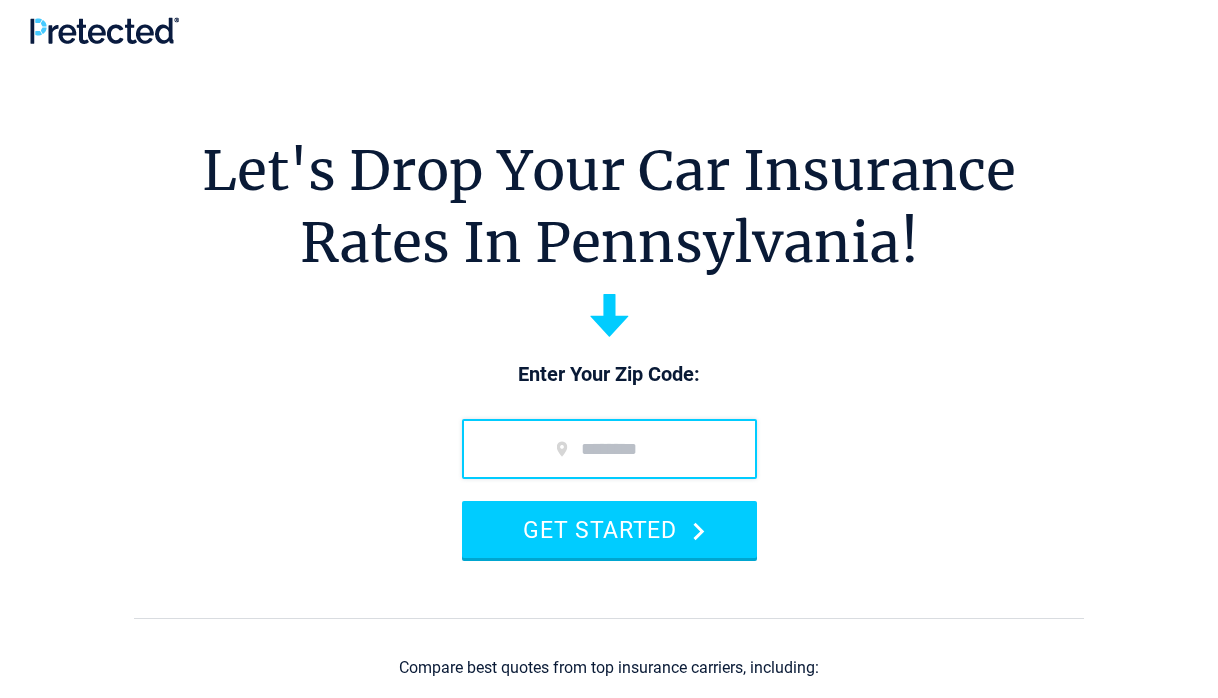 click at bounding box center [609, 449] 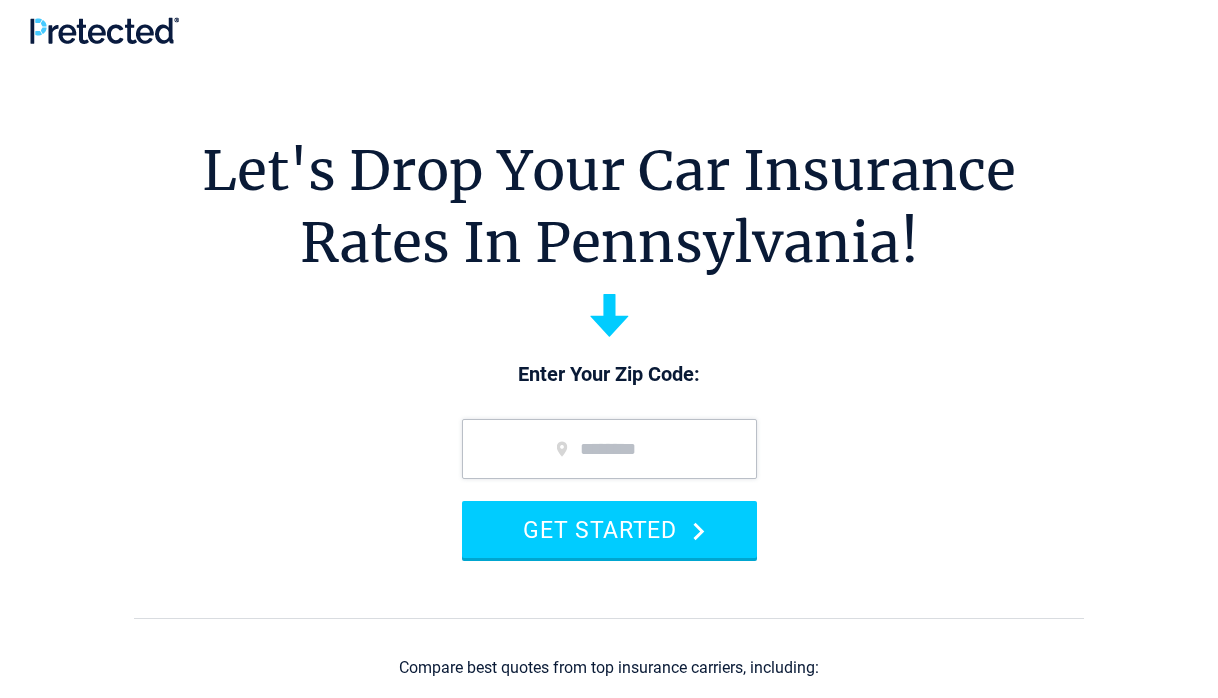 type on "*****" 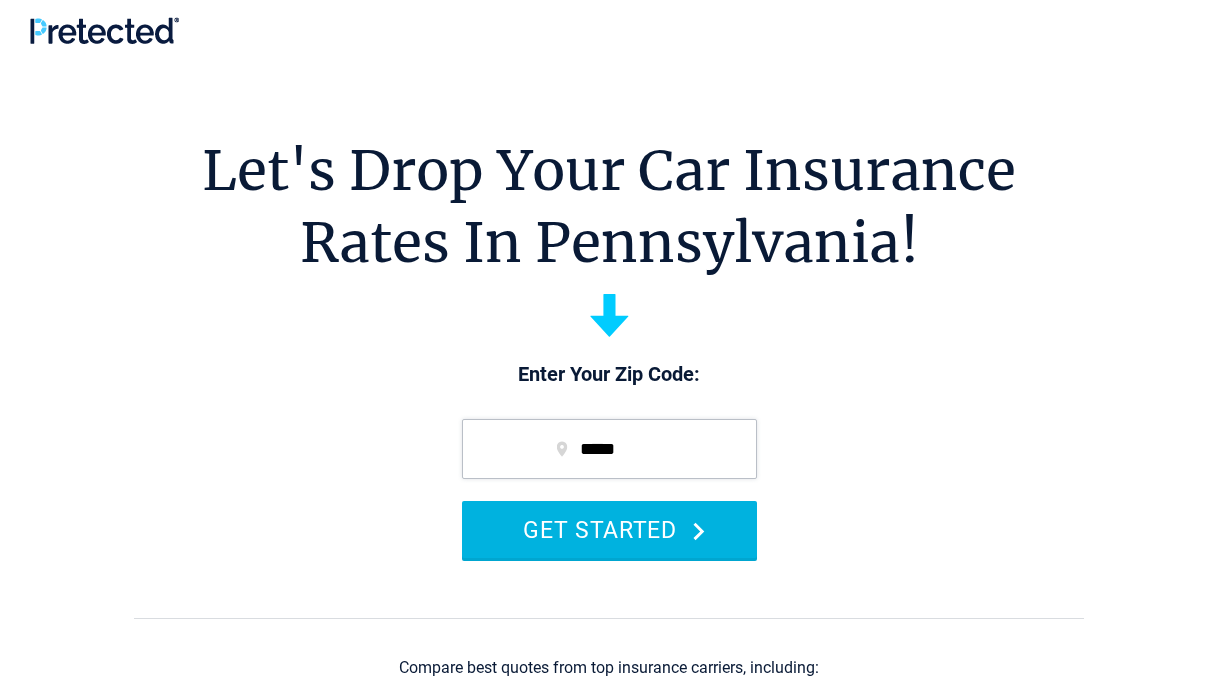 click on "GET STARTED" at bounding box center [609, 529] 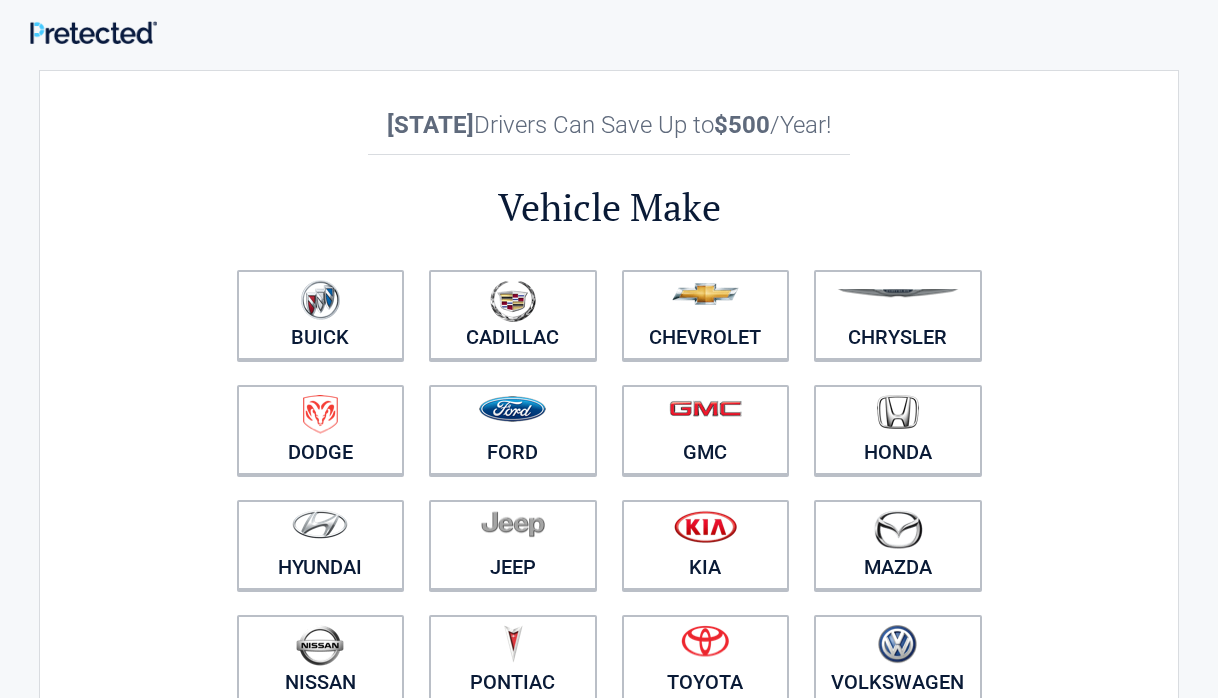 scroll, scrollTop: 0, scrollLeft: 0, axis: both 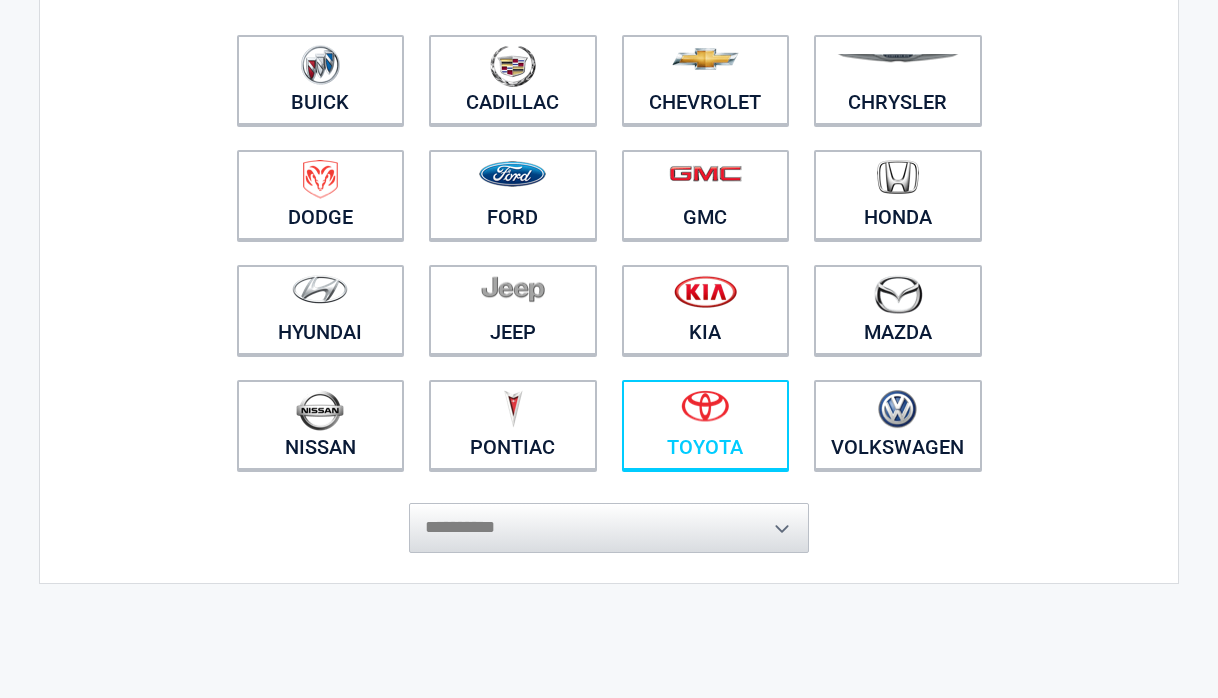 click at bounding box center (705, 406) 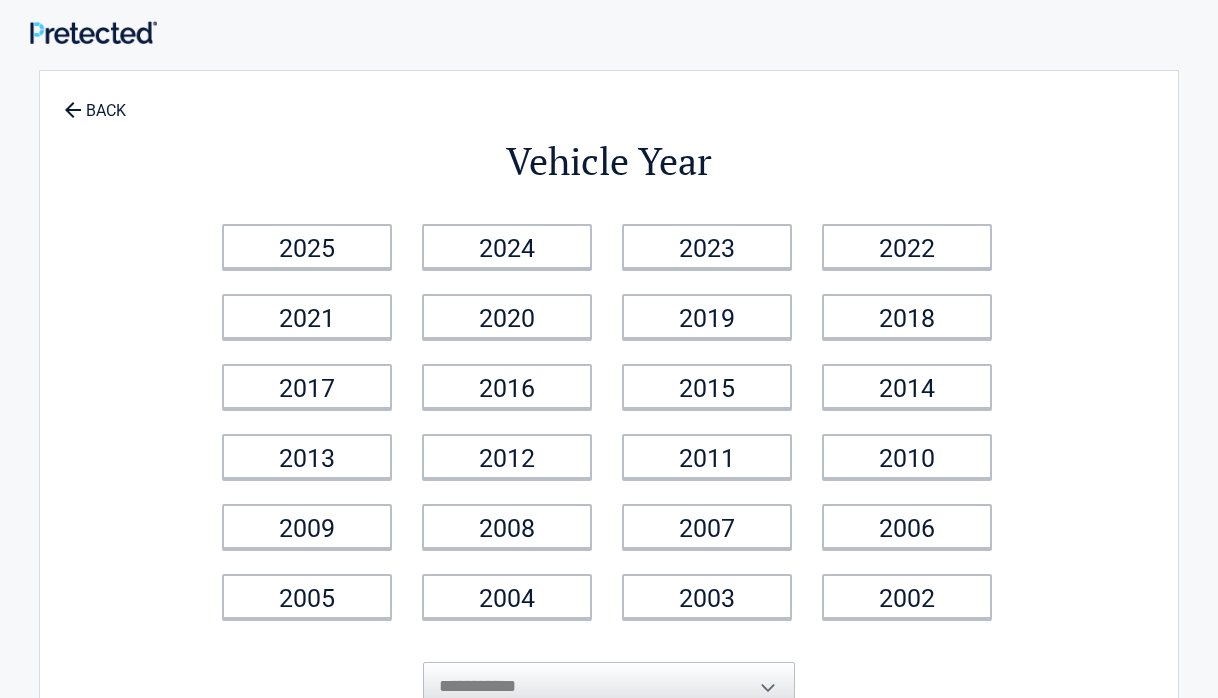 scroll, scrollTop: 0, scrollLeft: 0, axis: both 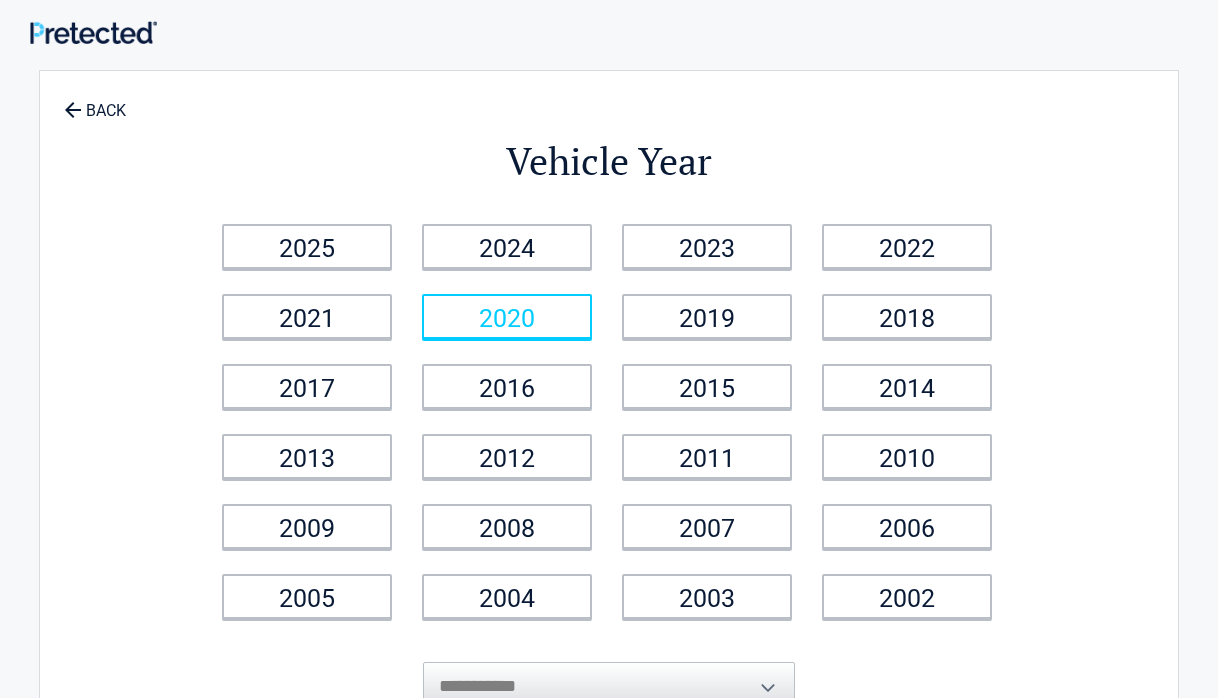 click on "2020" at bounding box center (507, 316) 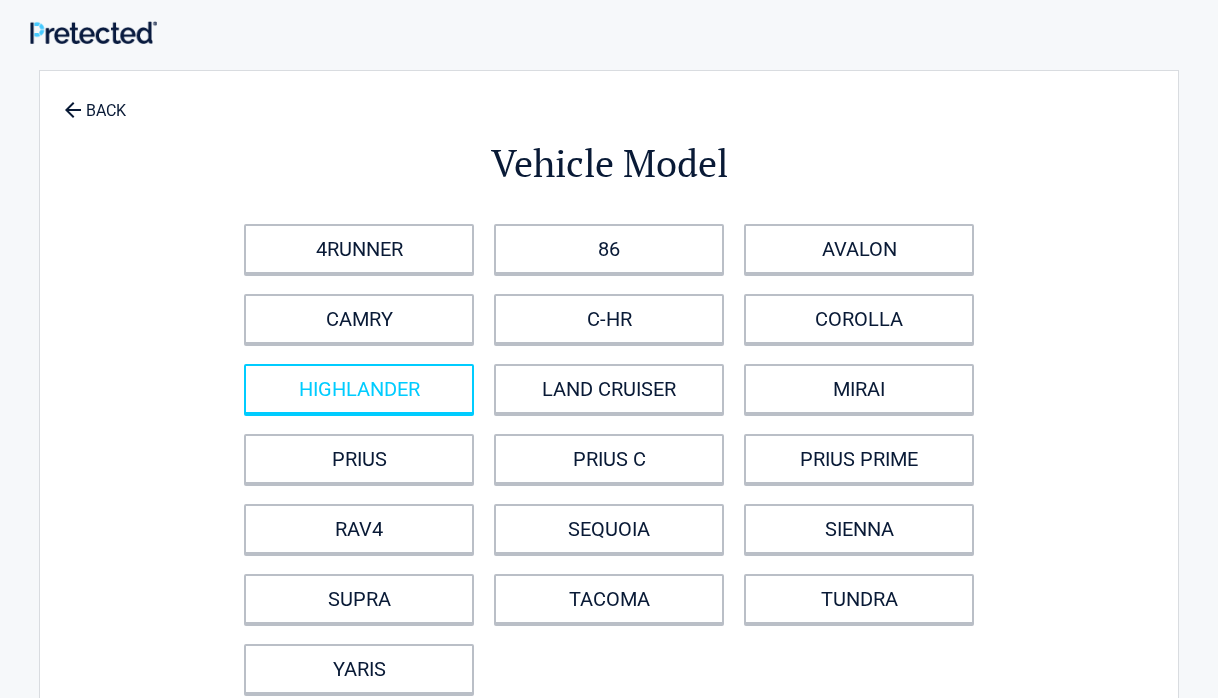 click on "HIGHLANDER" at bounding box center (359, 389) 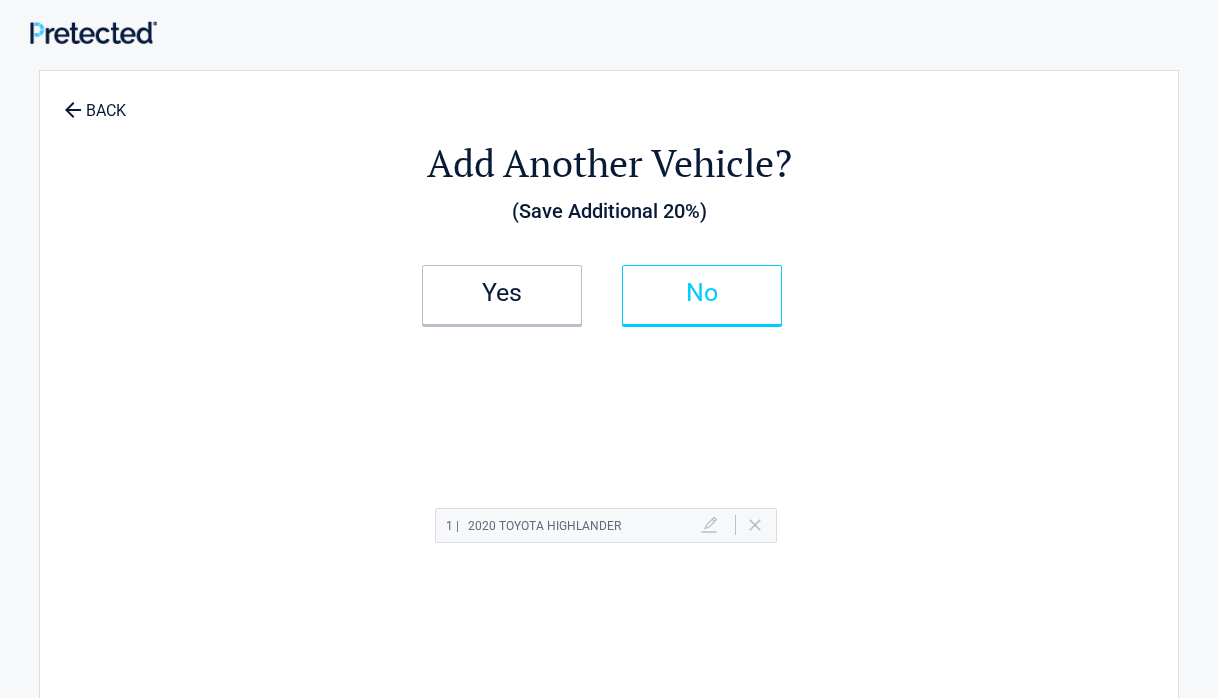 click on "No" at bounding box center (702, 295) 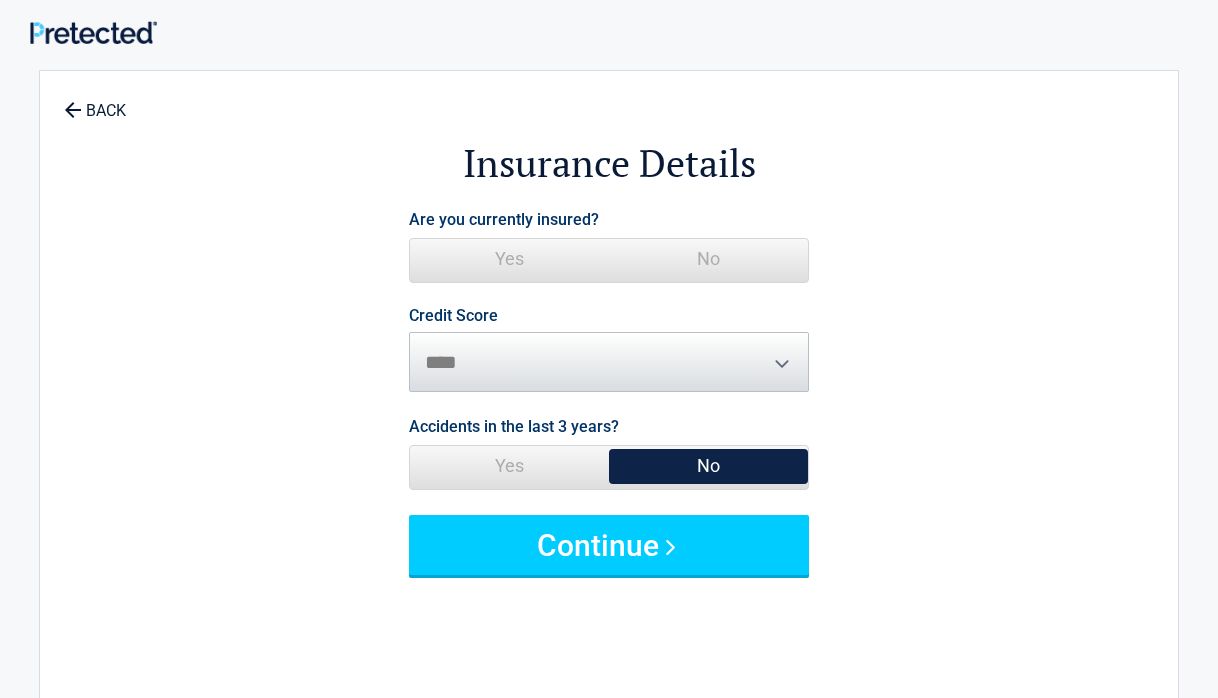 click on "Yes" at bounding box center [509, 259] 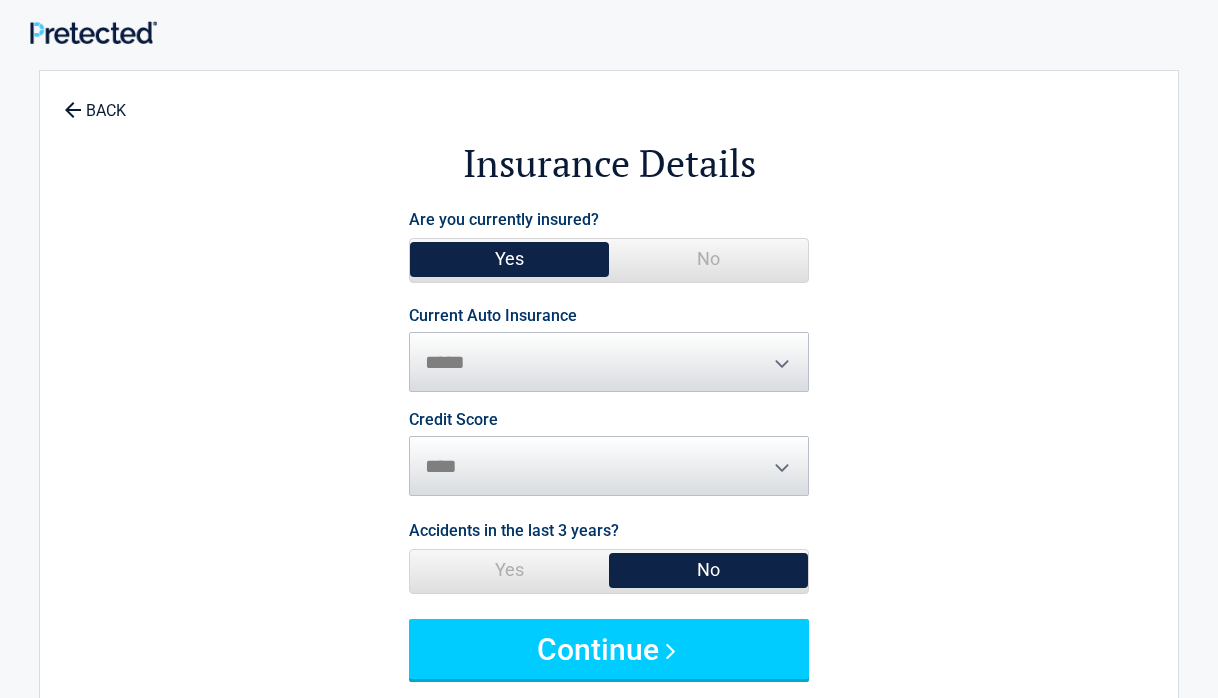 click on "**********" at bounding box center (609, 350) 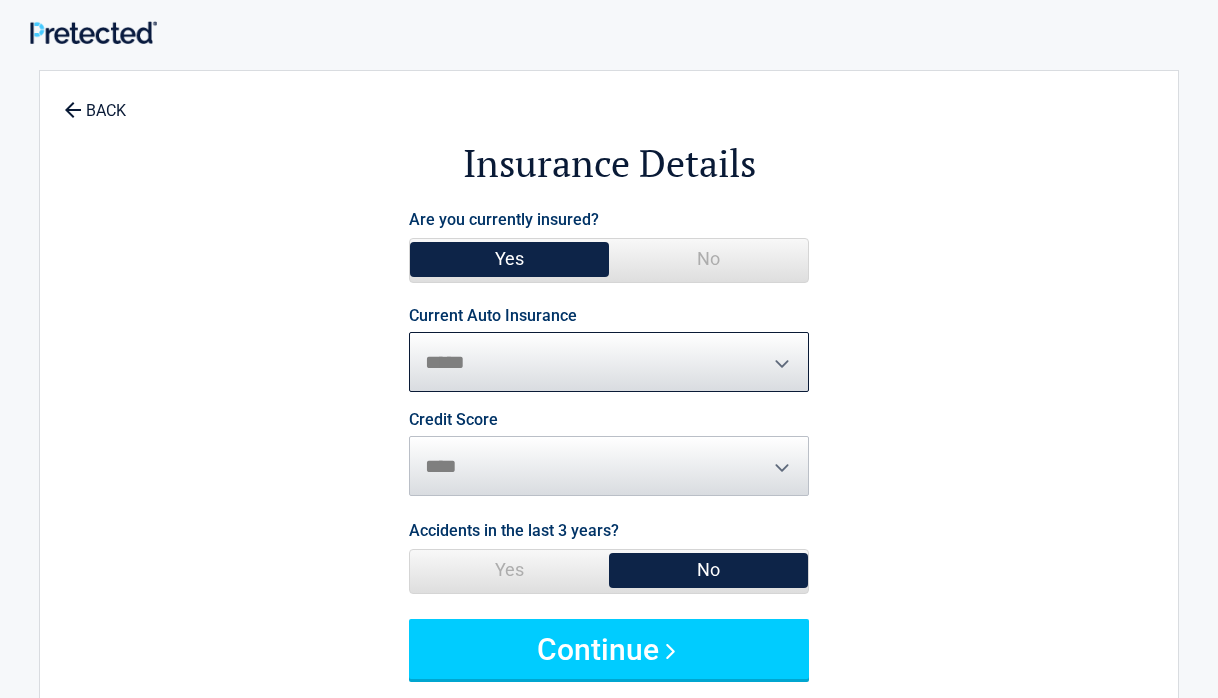 click on "**********" at bounding box center [609, 362] 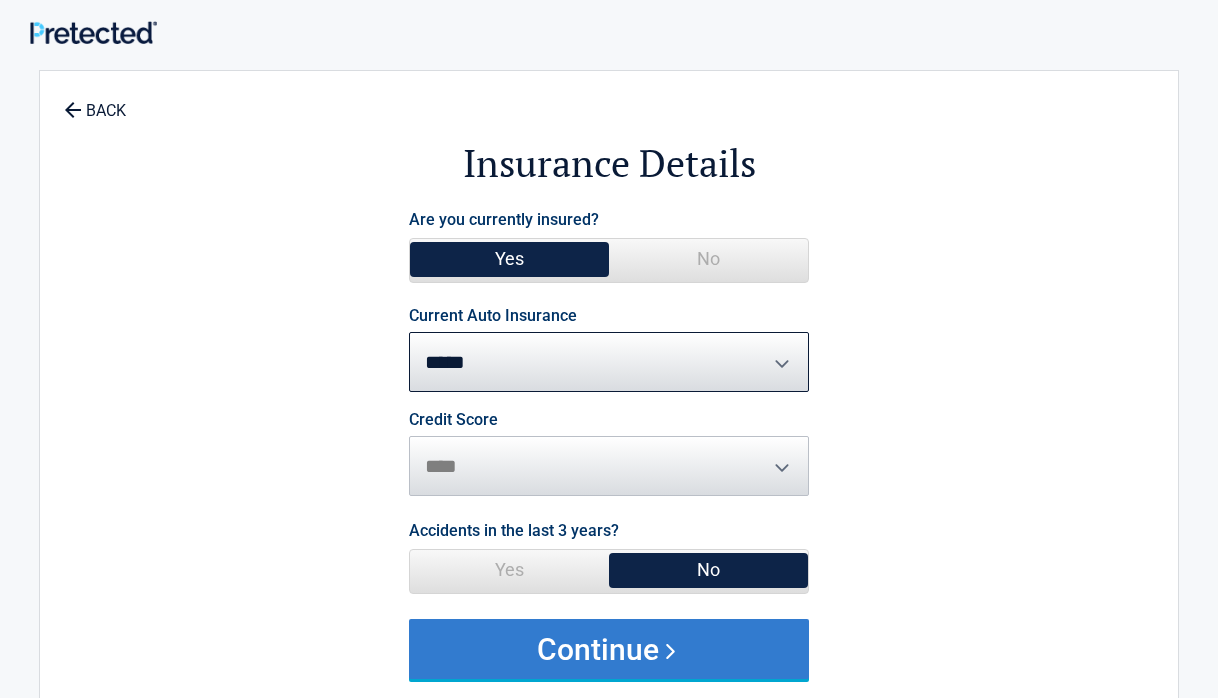 click on "Continue" at bounding box center (609, 649) 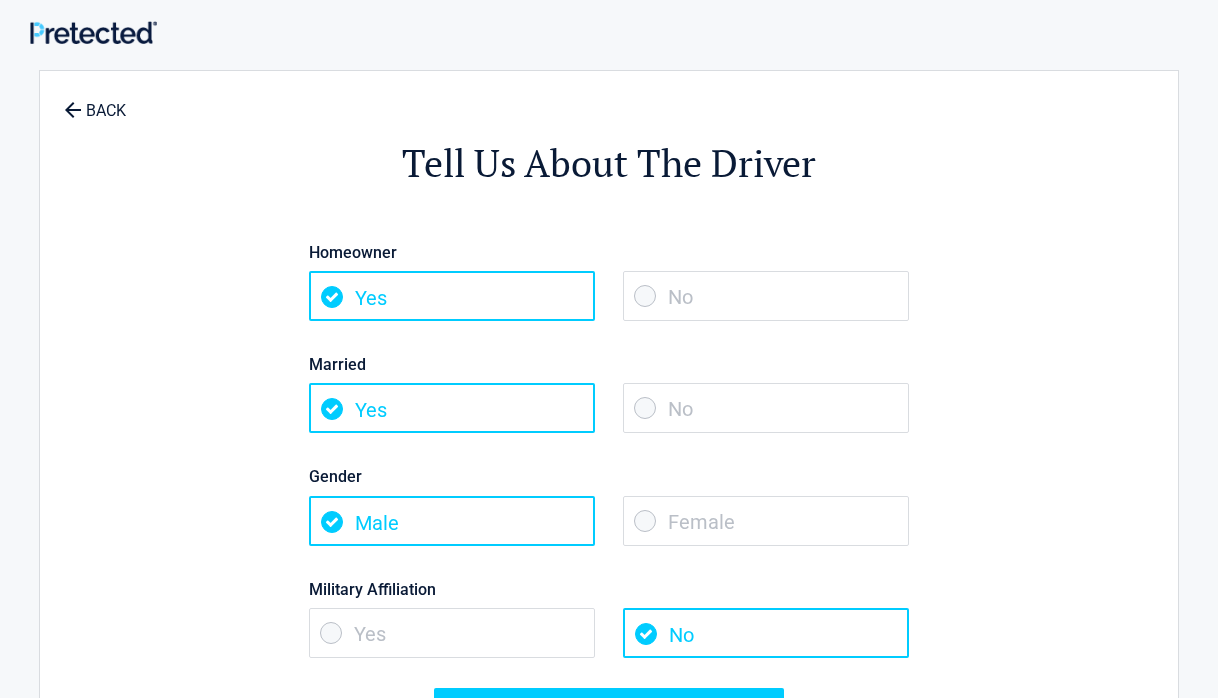 click on "No" at bounding box center (766, 296) 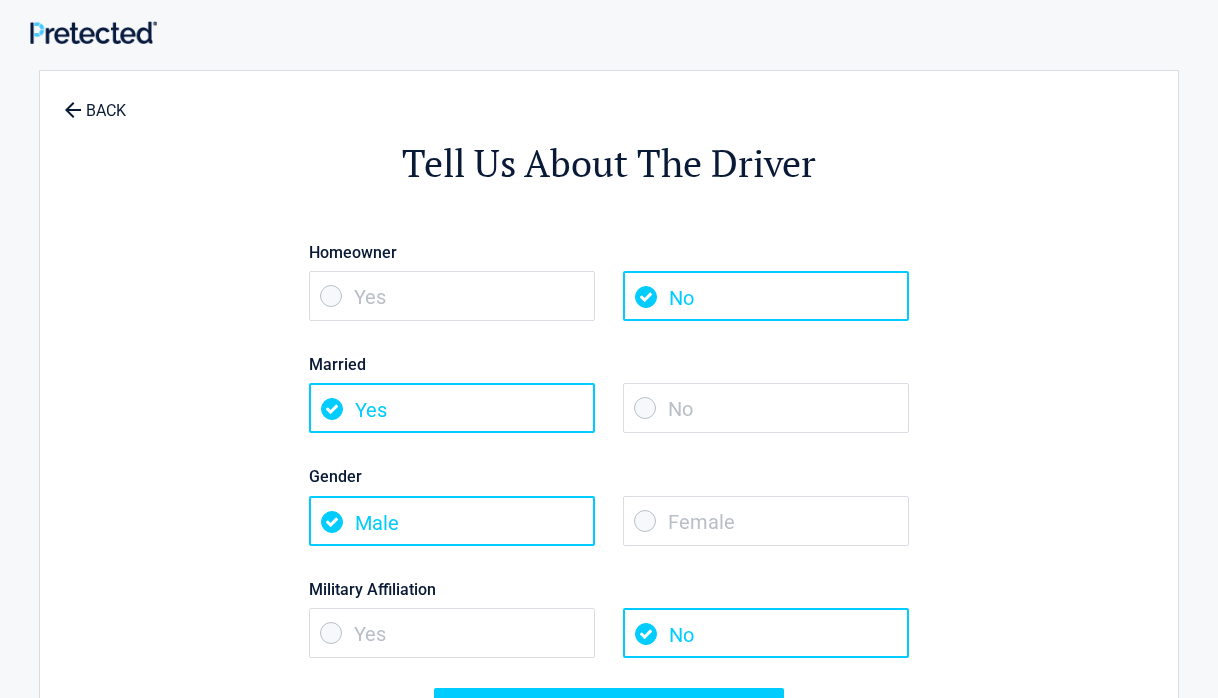 click on "No" at bounding box center (766, 408) 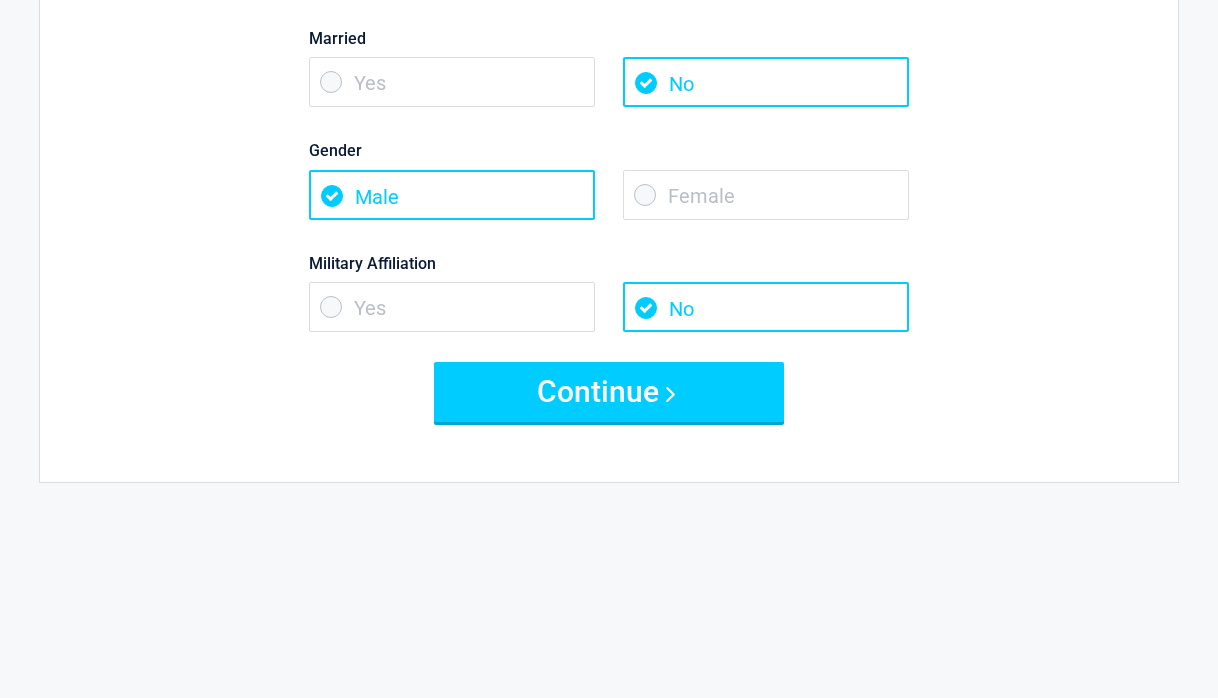 scroll, scrollTop: 344, scrollLeft: 0, axis: vertical 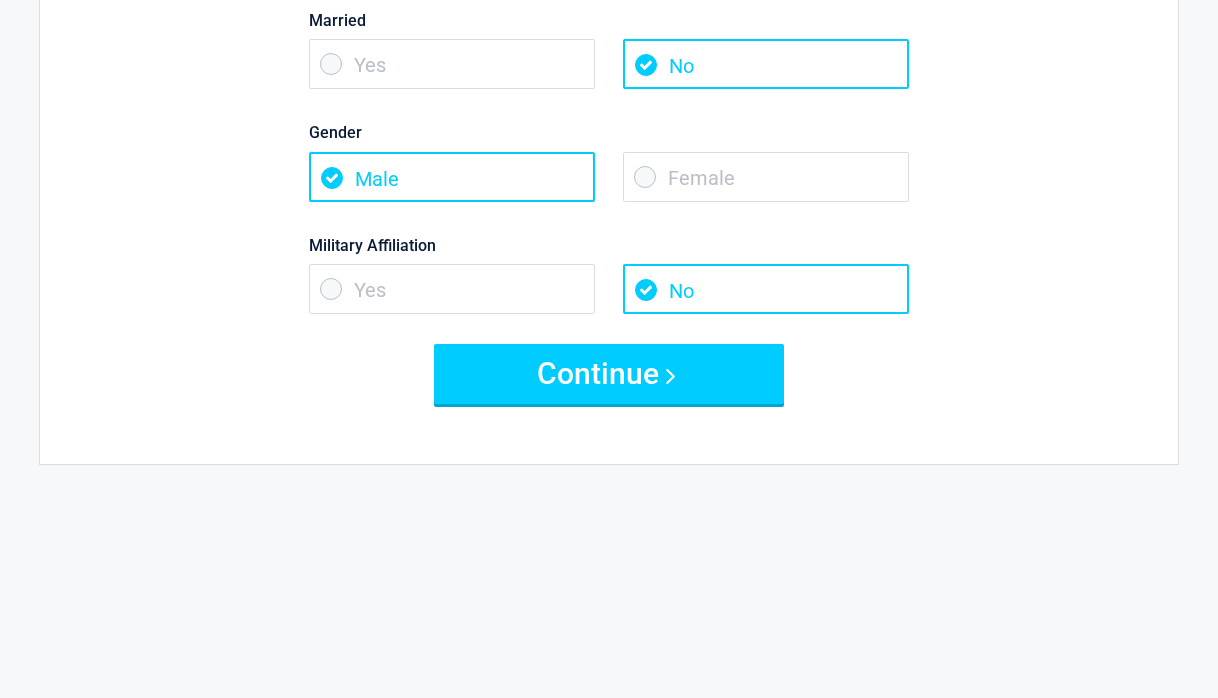 click on "Yes" at bounding box center [452, 289] 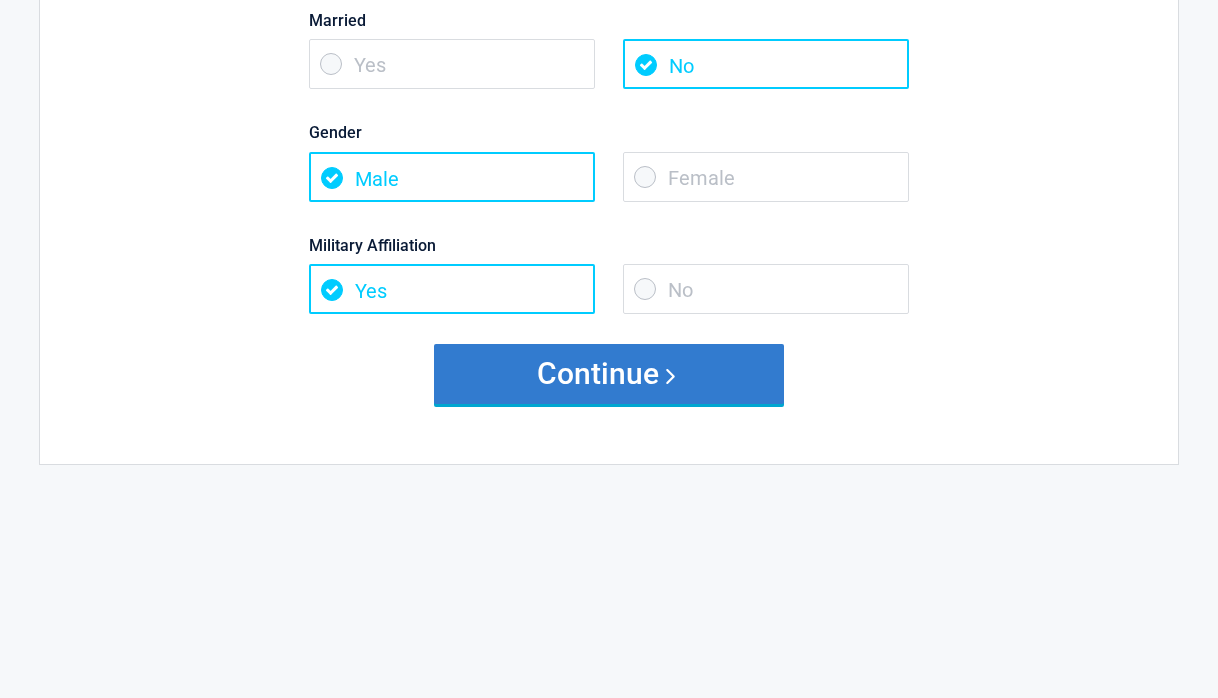 click on "Continue" at bounding box center (609, 374) 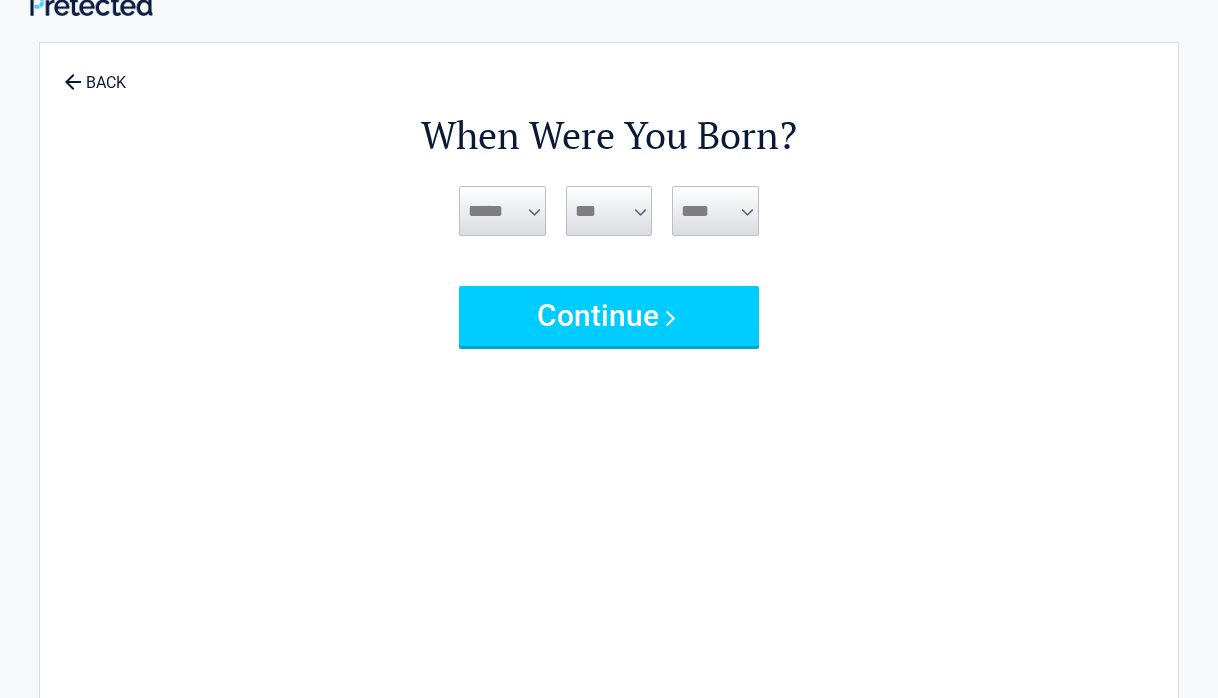 scroll, scrollTop: 0, scrollLeft: 0, axis: both 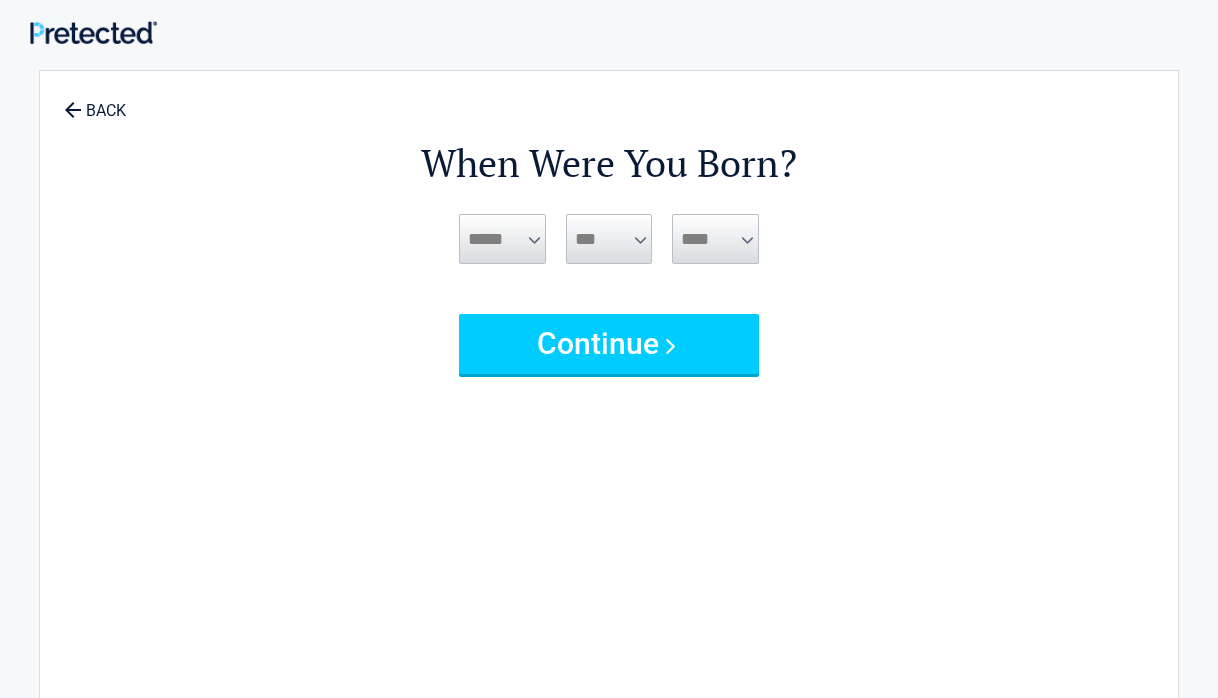 click on "*****
***
***
***
***
***
***
***
***
***
***
***
***" at bounding box center (502, 239) 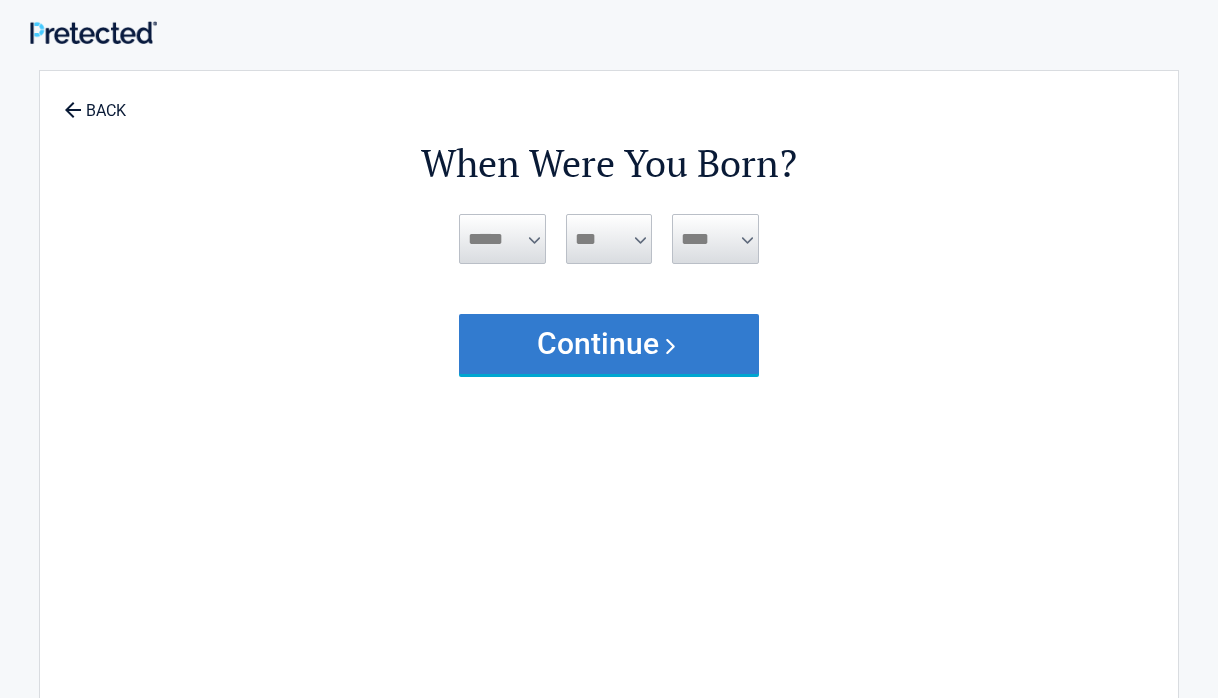 click on "Continue" at bounding box center (609, 344) 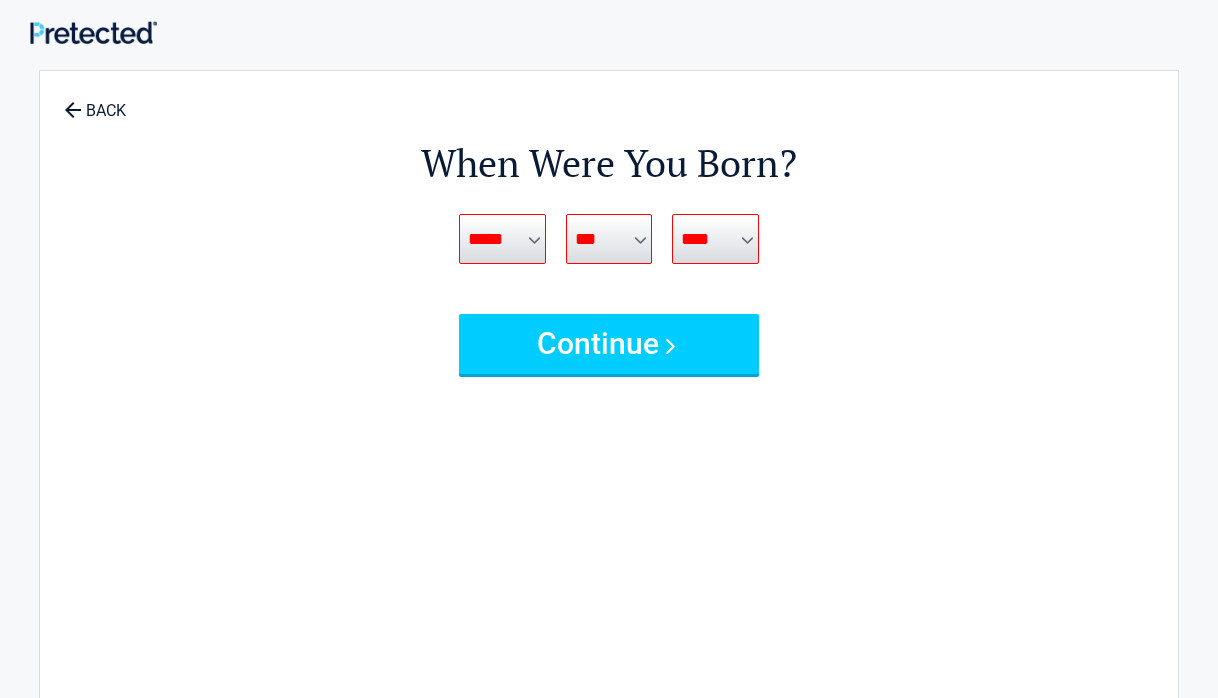 click on "*****
***
***
***
***
***
***
***
***
***
***
***
***" at bounding box center (502, 239) 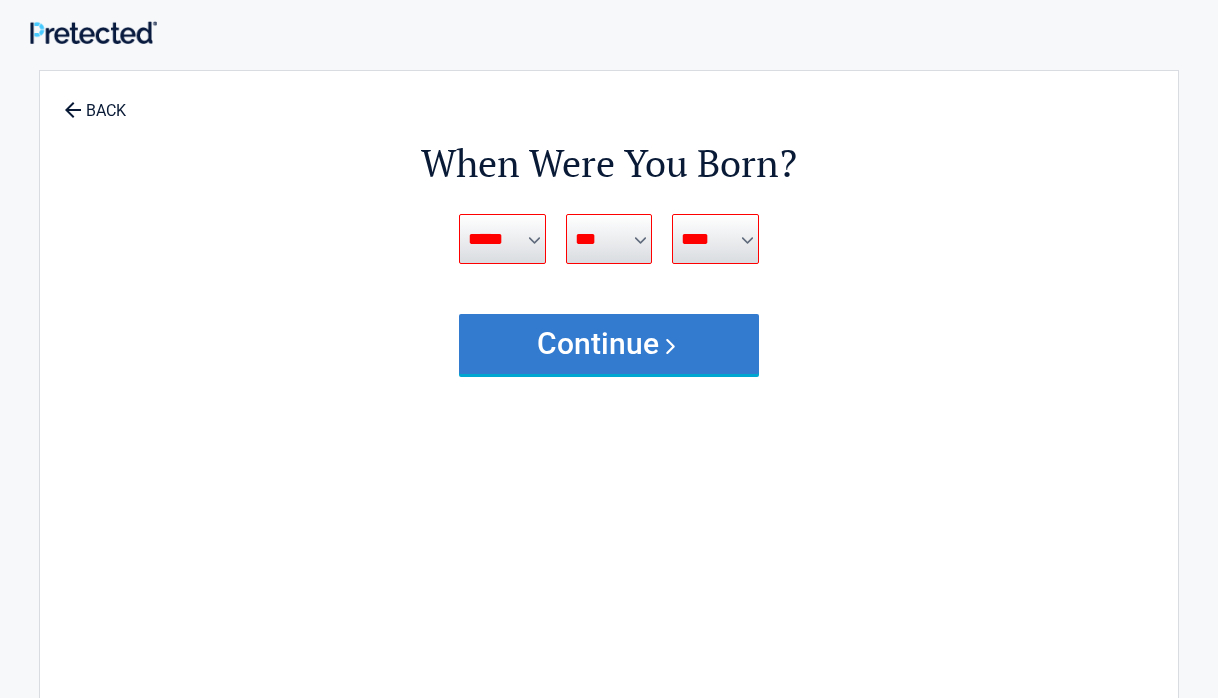 click on "Continue" at bounding box center [609, 344] 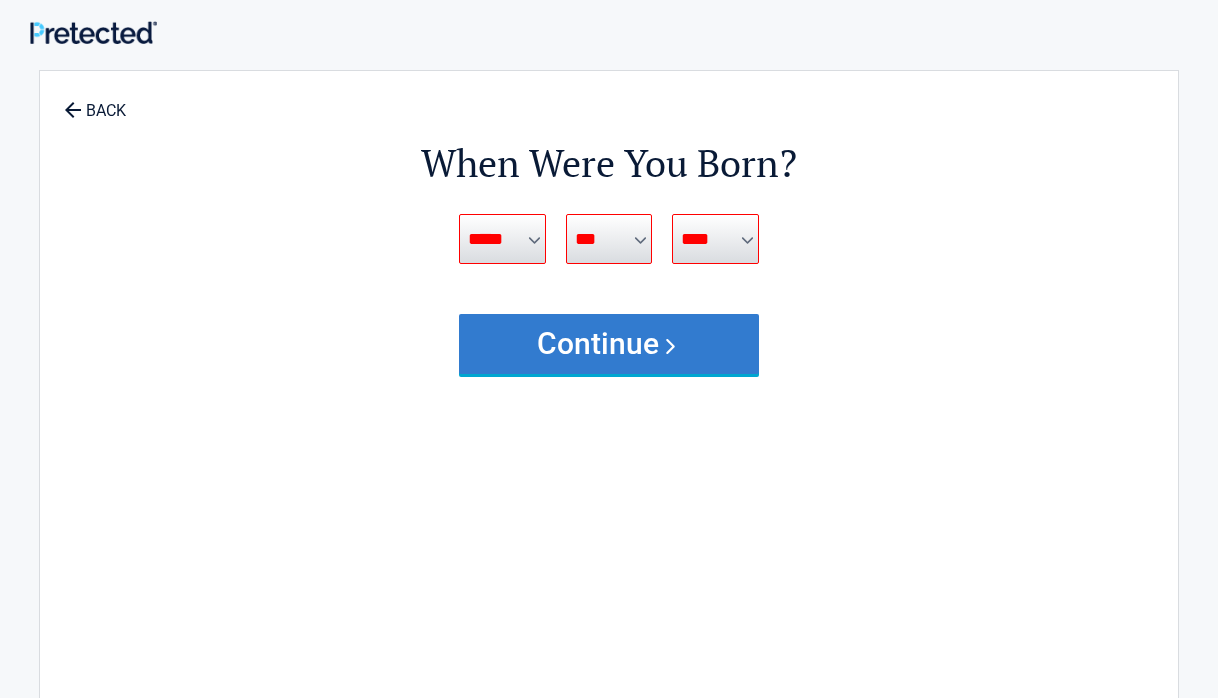click on "Continue" at bounding box center [609, 344] 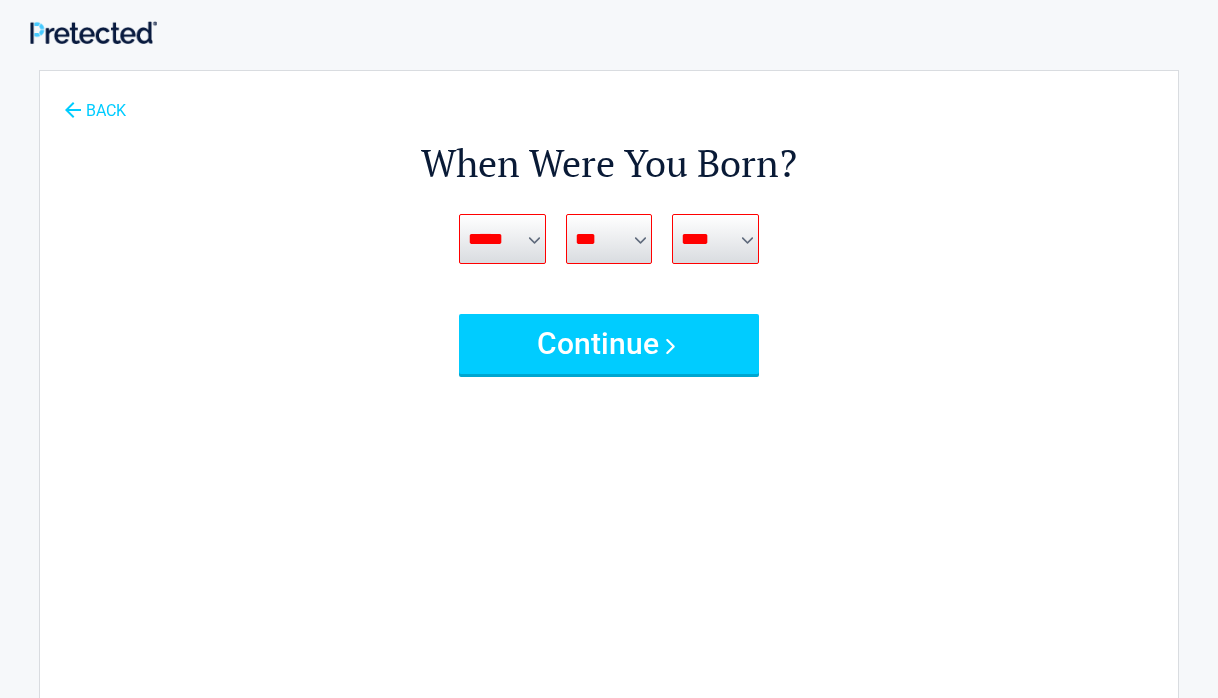 click 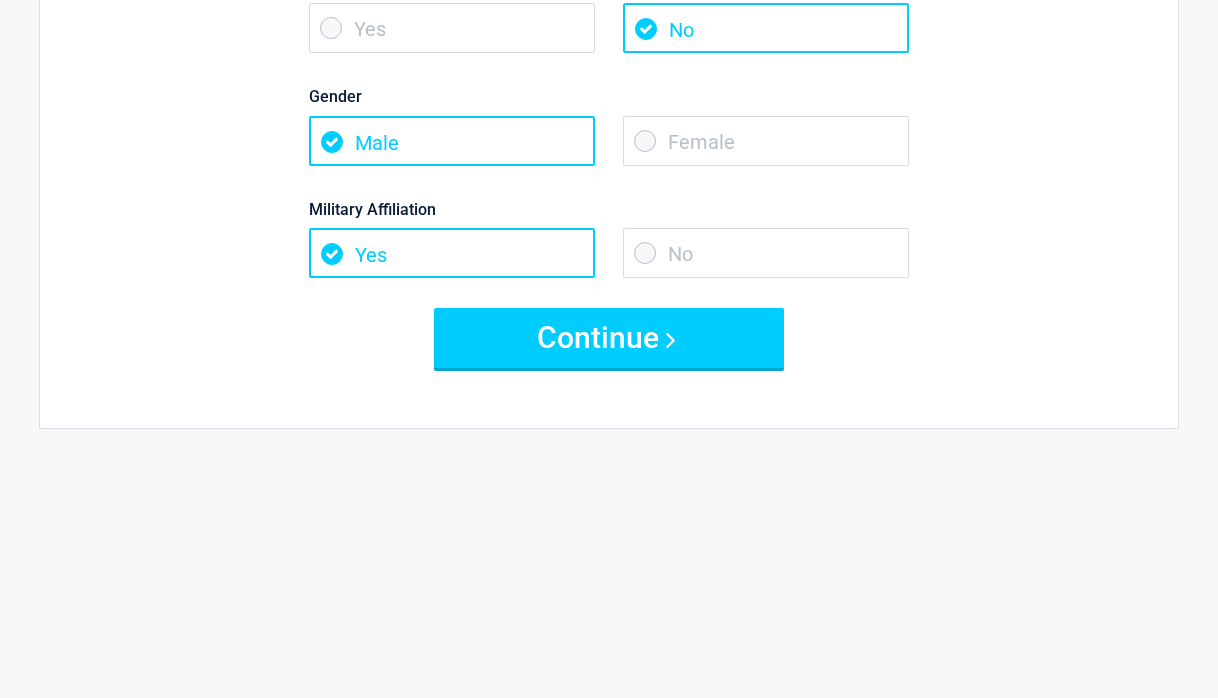 scroll, scrollTop: 428, scrollLeft: 0, axis: vertical 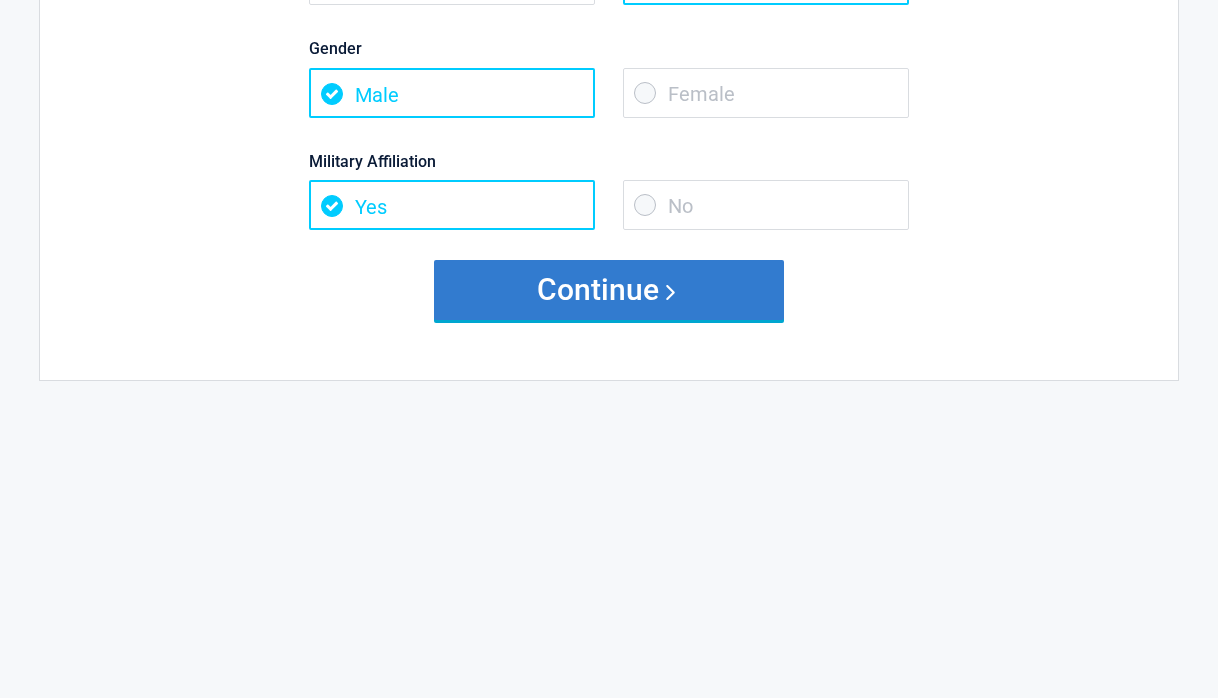 click on "Continue" at bounding box center [609, 290] 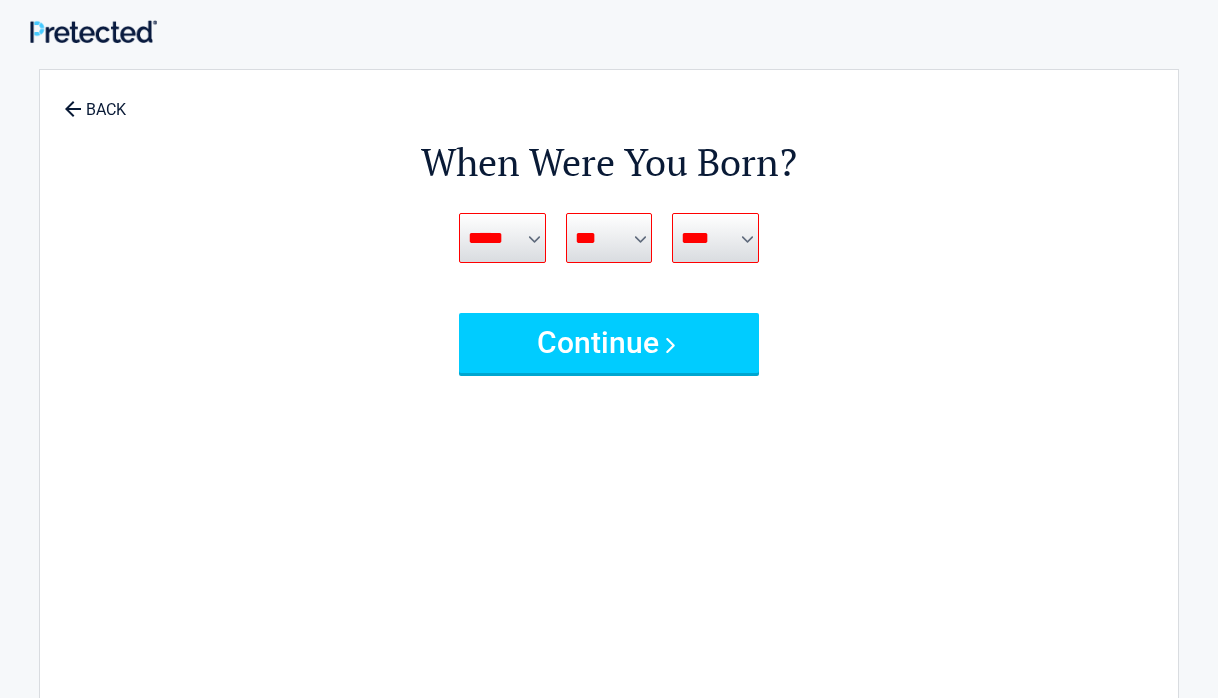 scroll, scrollTop: 0, scrollLeft: 0, axis: both 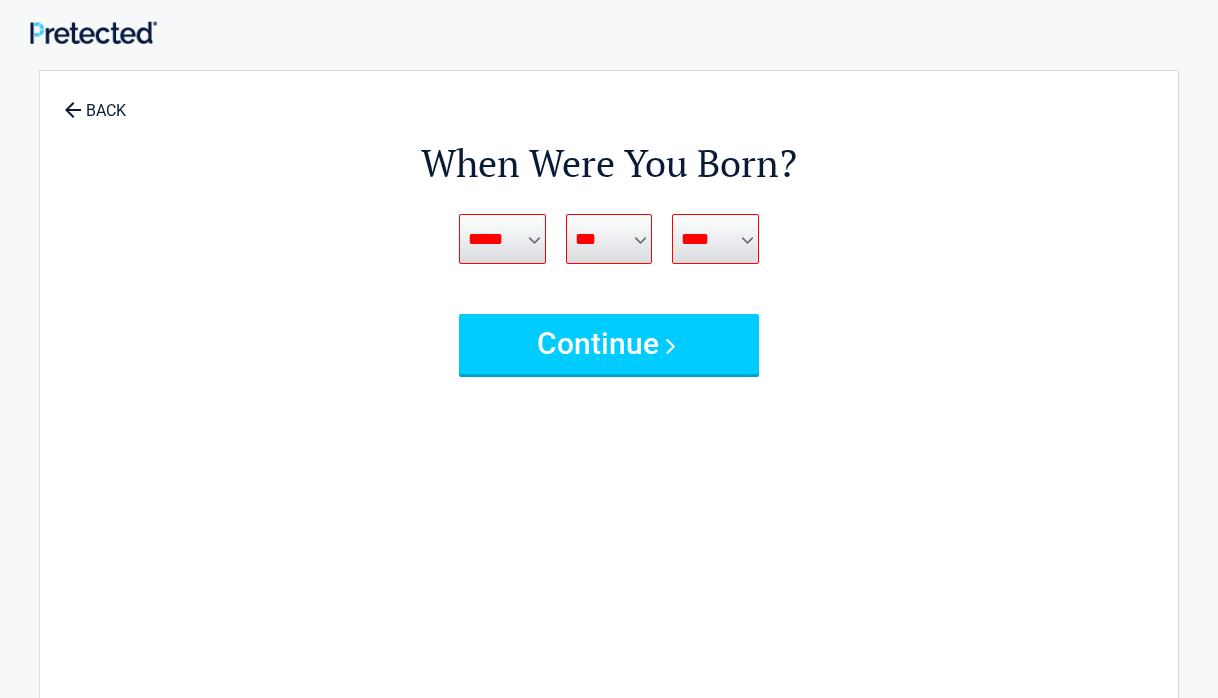 click on "*****
***
***
***
***
***
***
***
***
***
***
***
***" at bounding box center (502, 239) 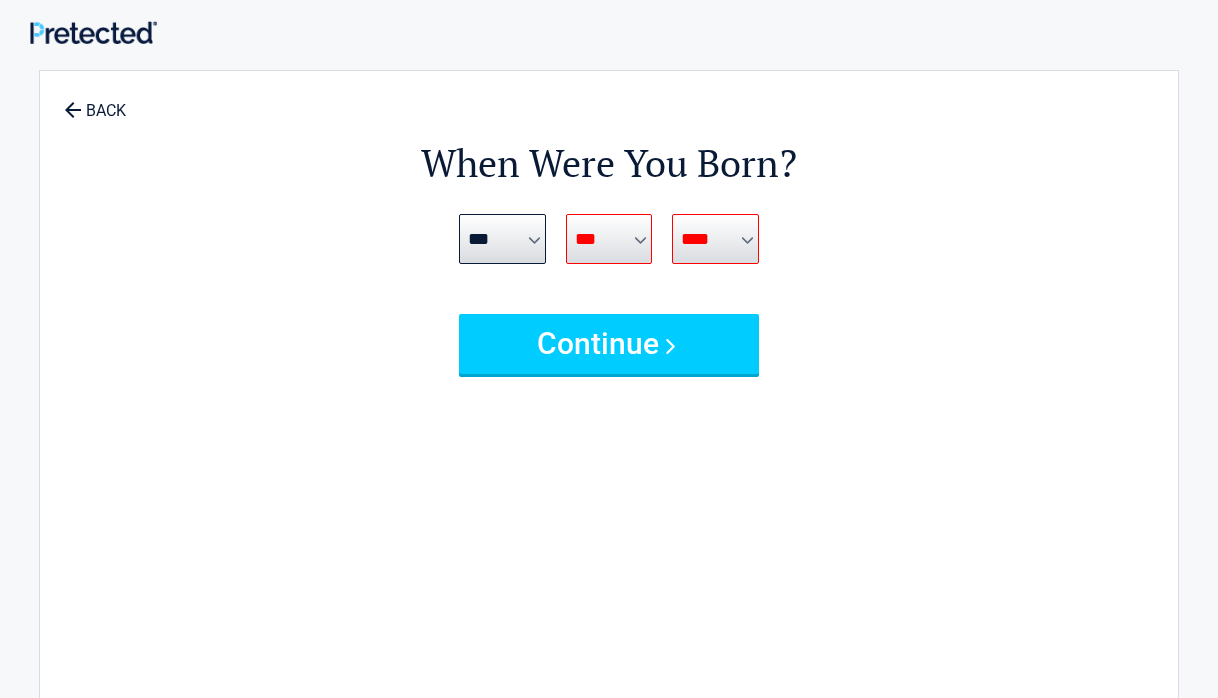 click on "*** * * * * * * * * * ** ** ** ** ** ** ** ** ** ** ** ** ** ** ** ** ** ** ** ** ** **" at bounding box center (609, 239) 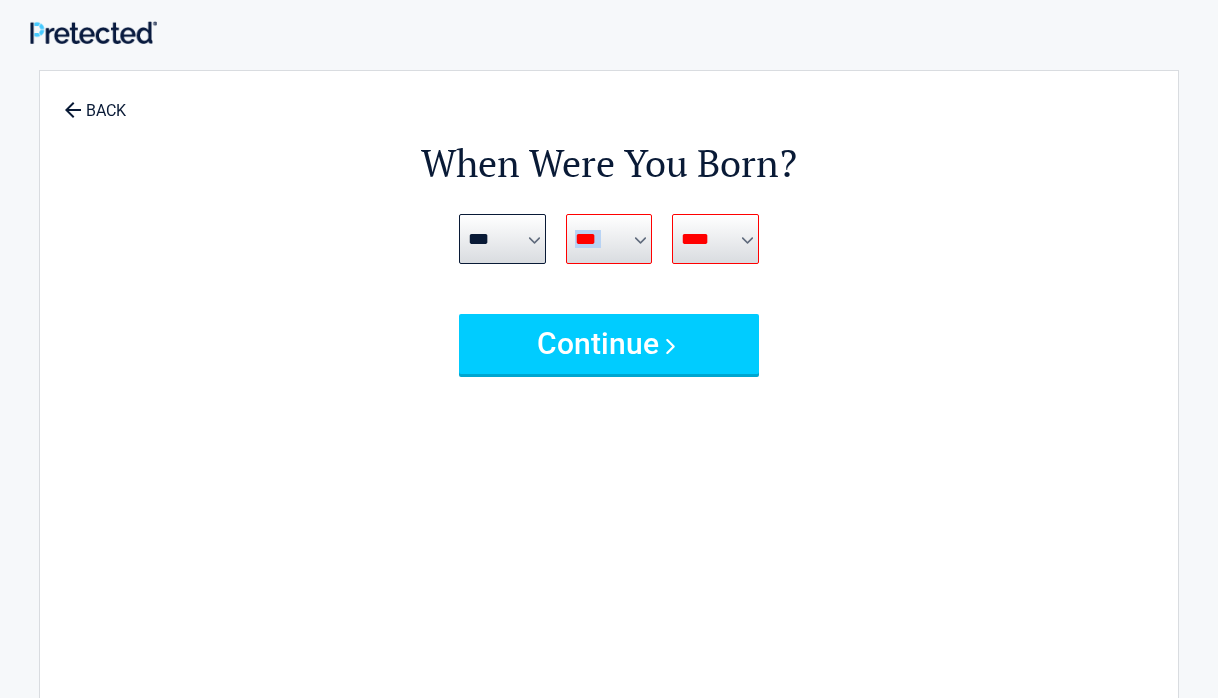 click on "*** * * * * * * * * * ** ** ** ** ** ** ** ** ** ** ** ** ** ** ** ** ** ** ** ** ** **" at bounding box center (609, 239) 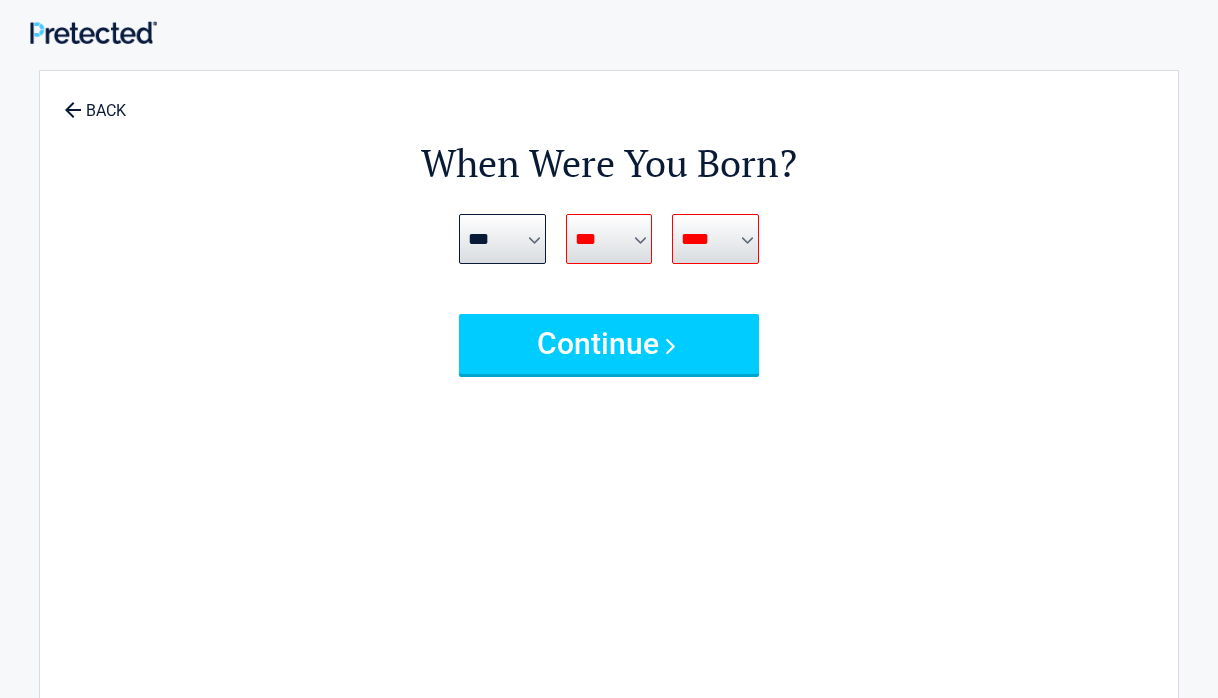 click on "*** * * * * * * * * * ** ** ** ** ** ** ** ** ** ** ** ** ** ** ** ** ** ** ** ** ** **" at bounding box center [609, 239] 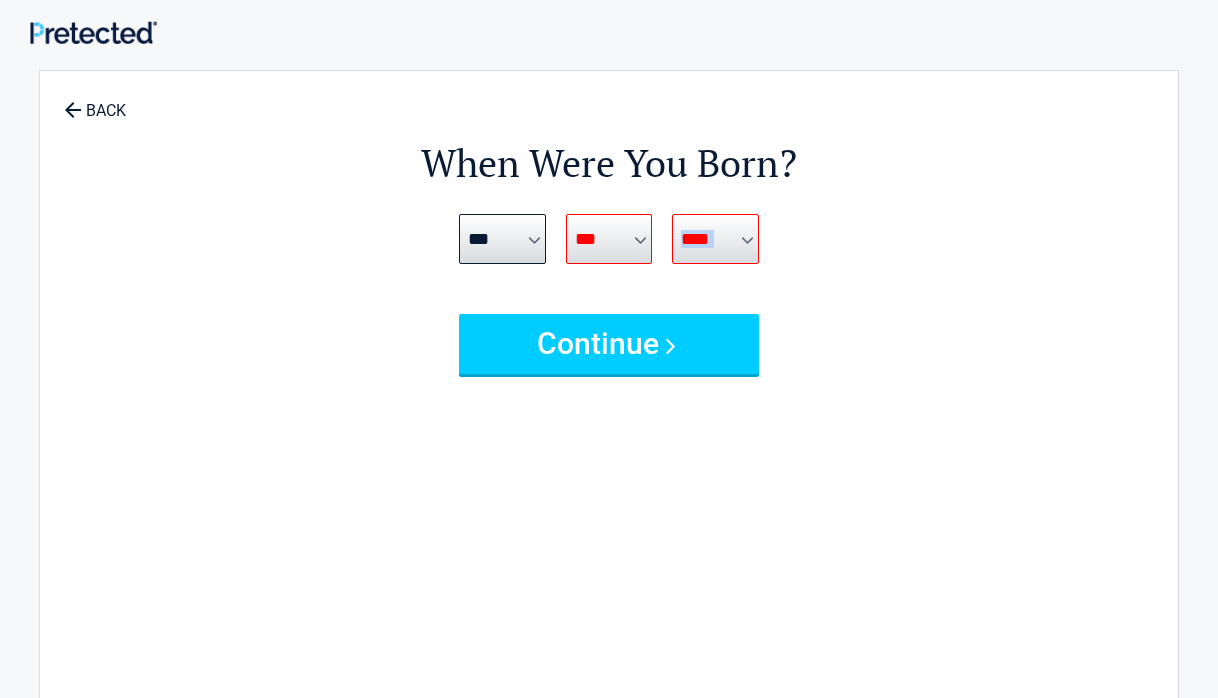 click on "****
****
****
****
****
****
****
****
****
****
****
****
****
****
****
****
****
****
****
****
****
****
****
****
****
****
****
****
****
****
****
****
****
****
****
****
****
****
****
****
****
****
****
****
****
****
****
****
****
****
****
****
****
****
****
****
****
****
****
****
****
****
**** ****" at bounding box center [715, 239] 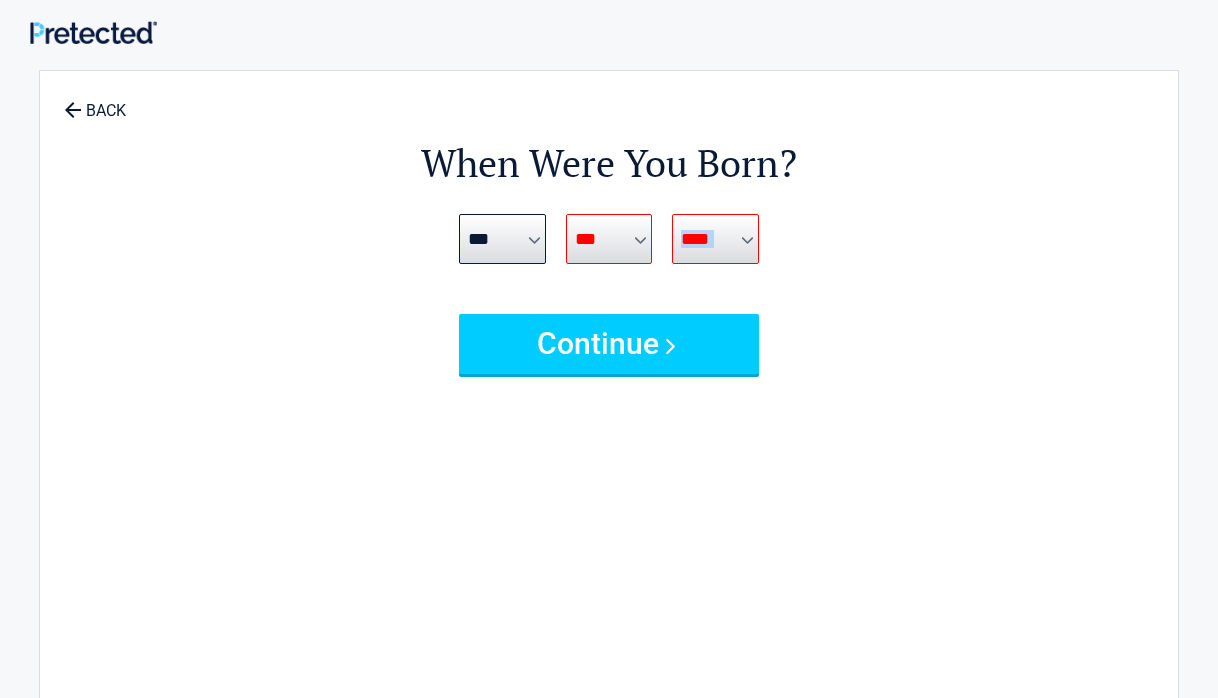 click on "****
****
****
****
****
****
****
****
****
****
****
****
****
****
****
****
****
****
****
****
****
****
****
****
****
****
****
****
****
****
****
****
****
****
****
****
****
****
****
****
****
****
****
****
****
****
****
****
****
****
****
****
****
****
****
****
****
****
****
****
****
****
****
****" at bounding box center [715, 239] 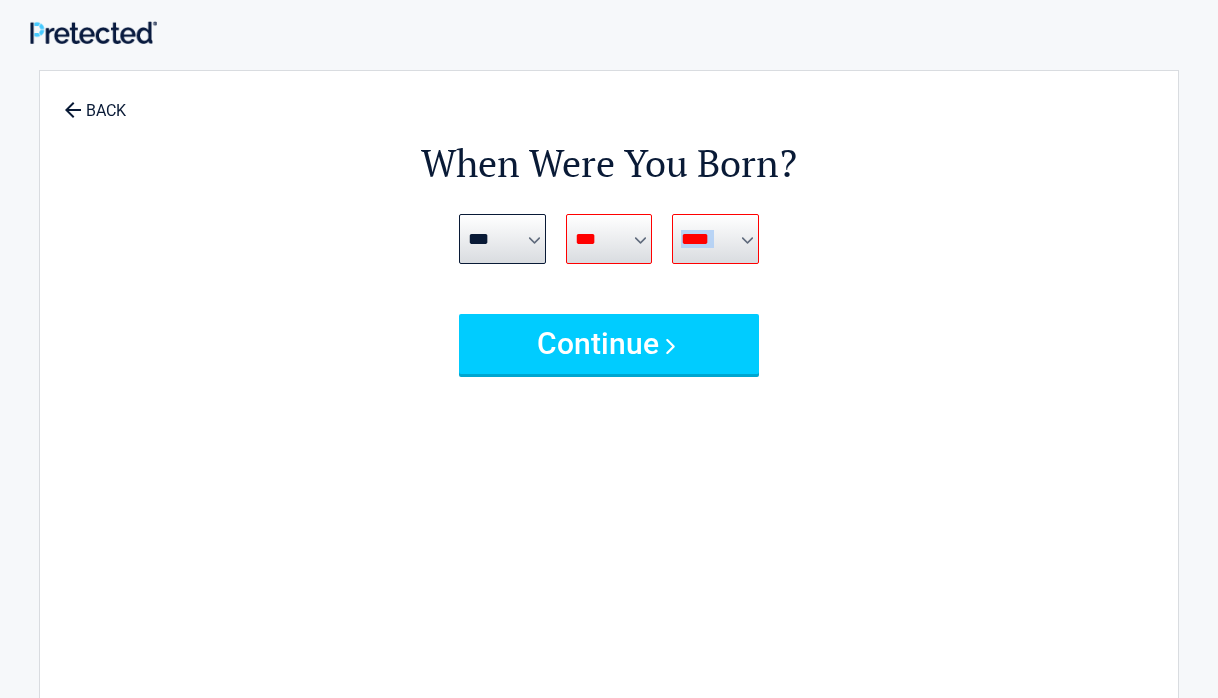 select on "****" 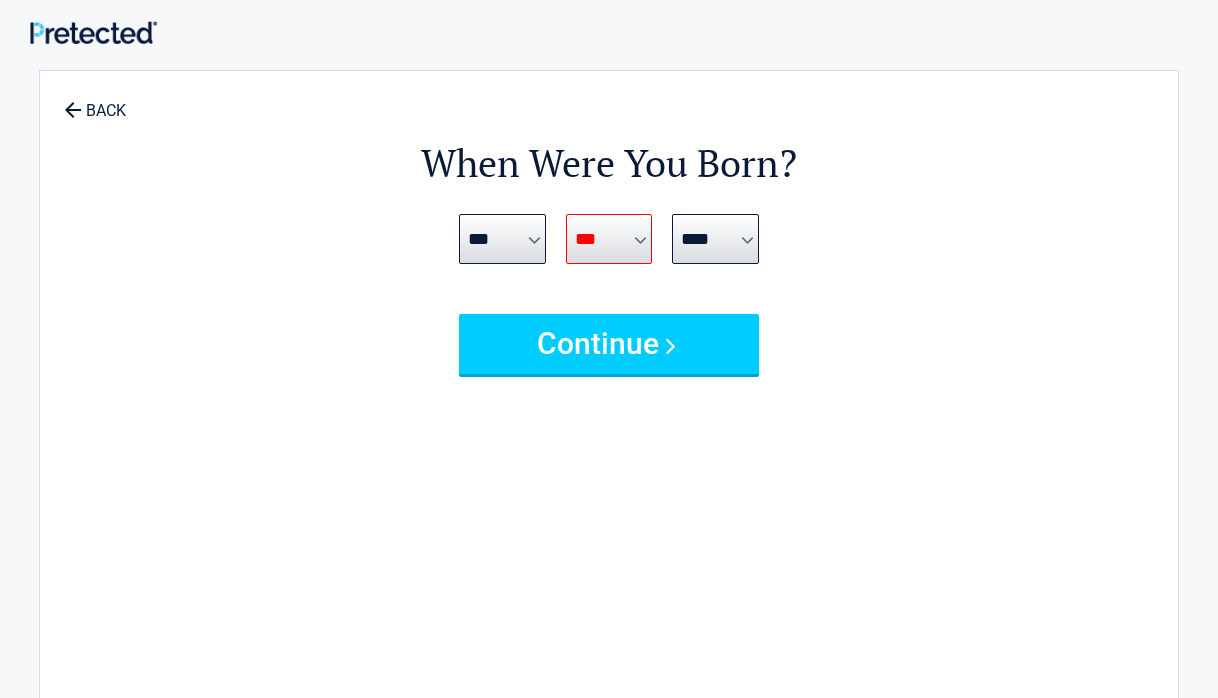 click on "*** * * * * * * * * * ** ** ** ** ** ** ** ** ** ** ** ** ** ** ** ** ** ** ** ** ** **" at bounding box center (609, 239) 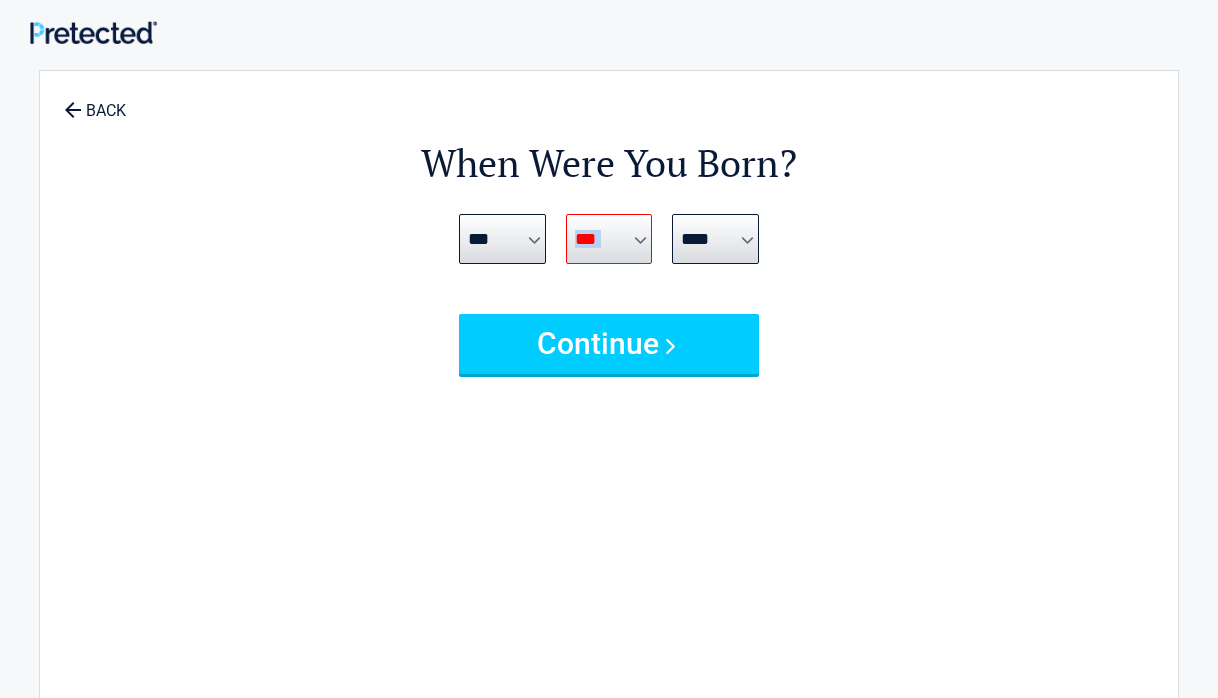 click on "*** * * * * * * * * * ** ** ** ** ** ** ** ** ** ** ** ** ** ** ** ** ** ** ** ** ** **" at bounding box center (609, 239) 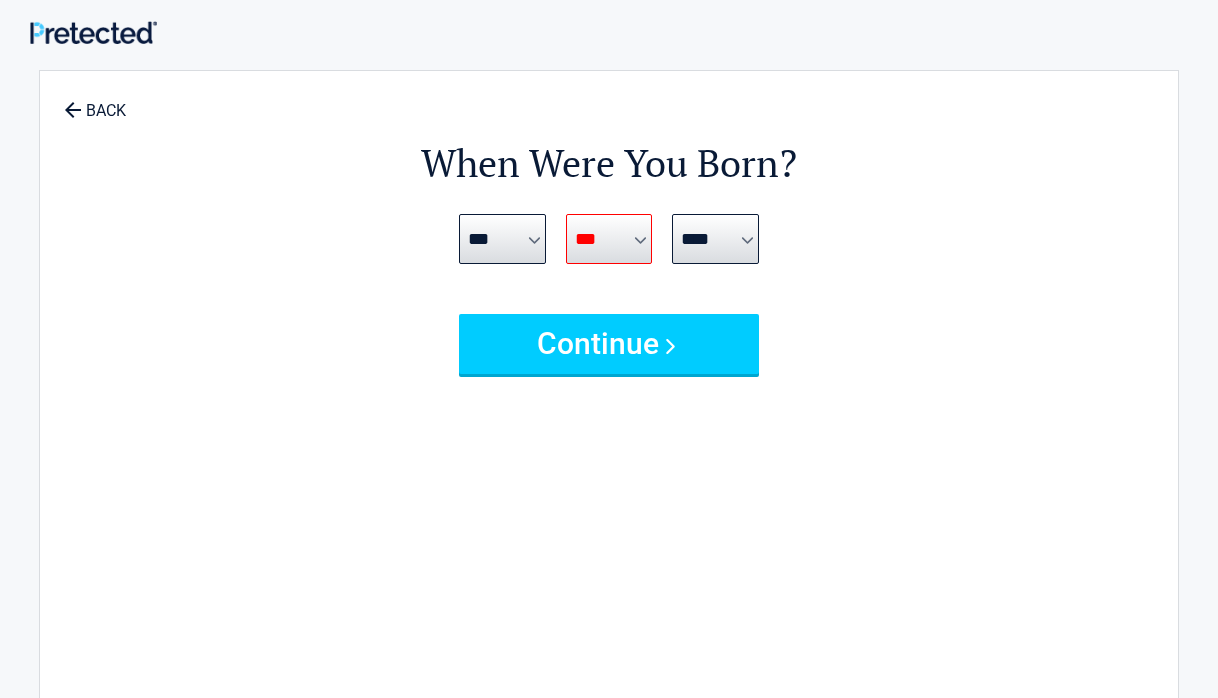 click on "*** * * * * * * * * * ** ** ** ** ** ** ** ** ** ** ** ** ** ** ** ** ** ** ** ** ** **" at bounding box center [609, 239] 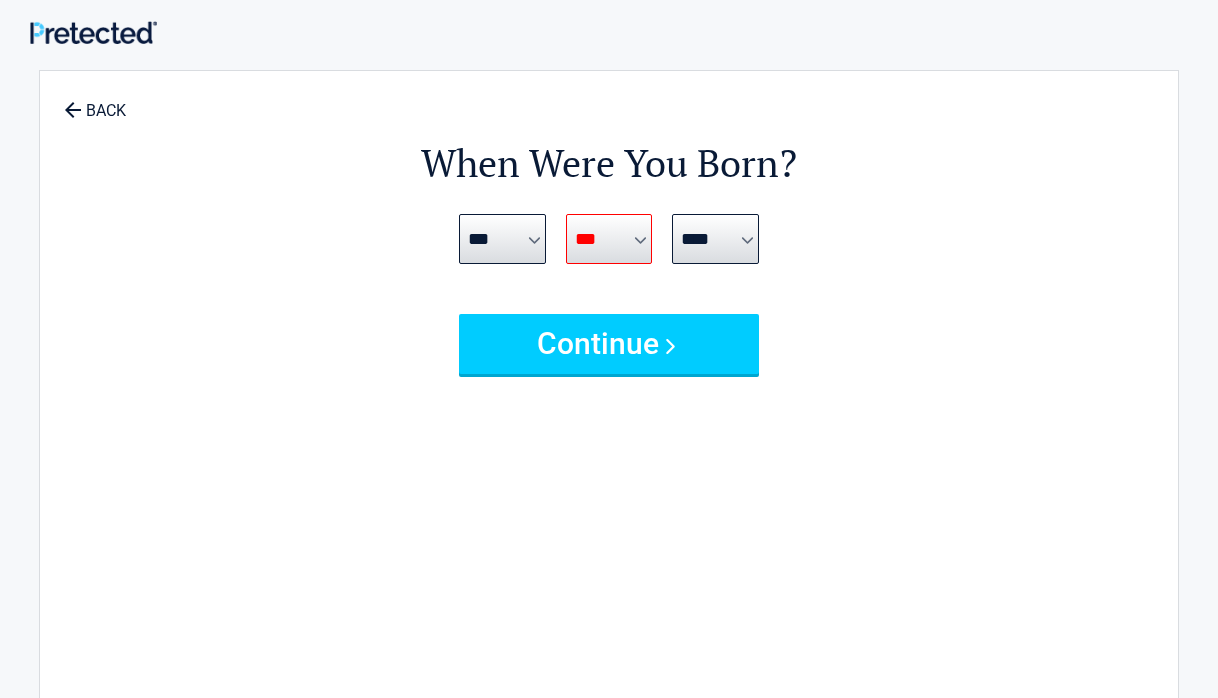 select on "**" 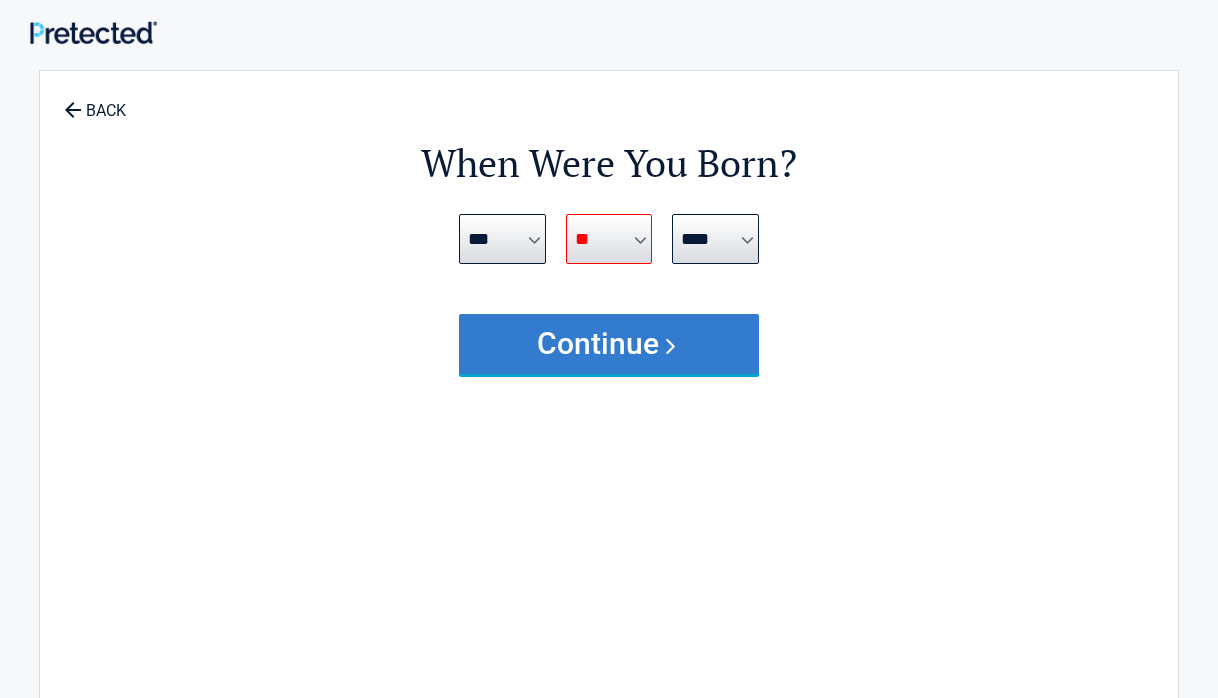 click on "Continue" at bounding box center (609, 344) 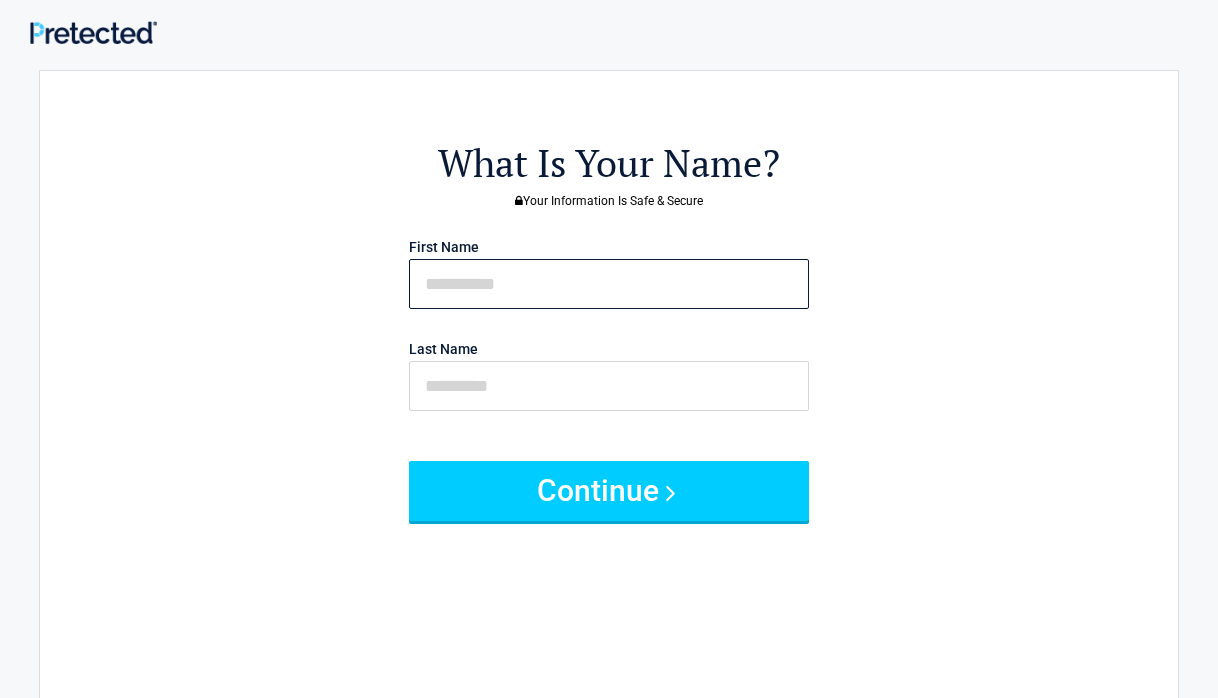click at bounding box center (609, 284) 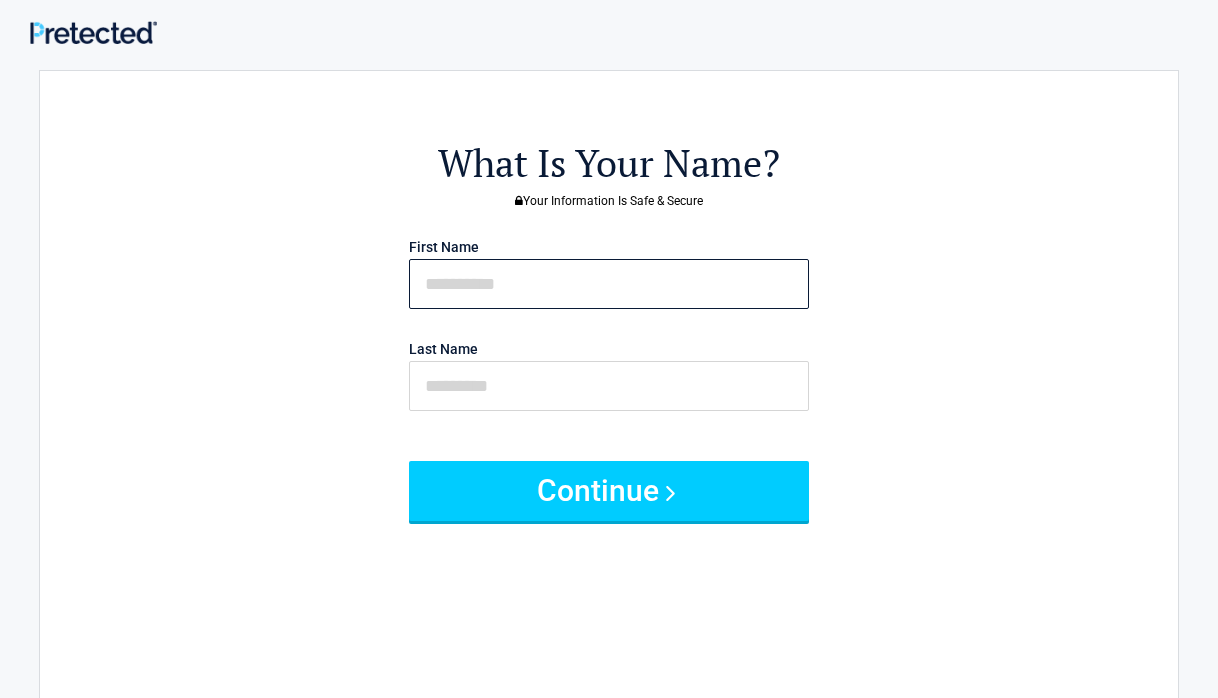 type on "*******" 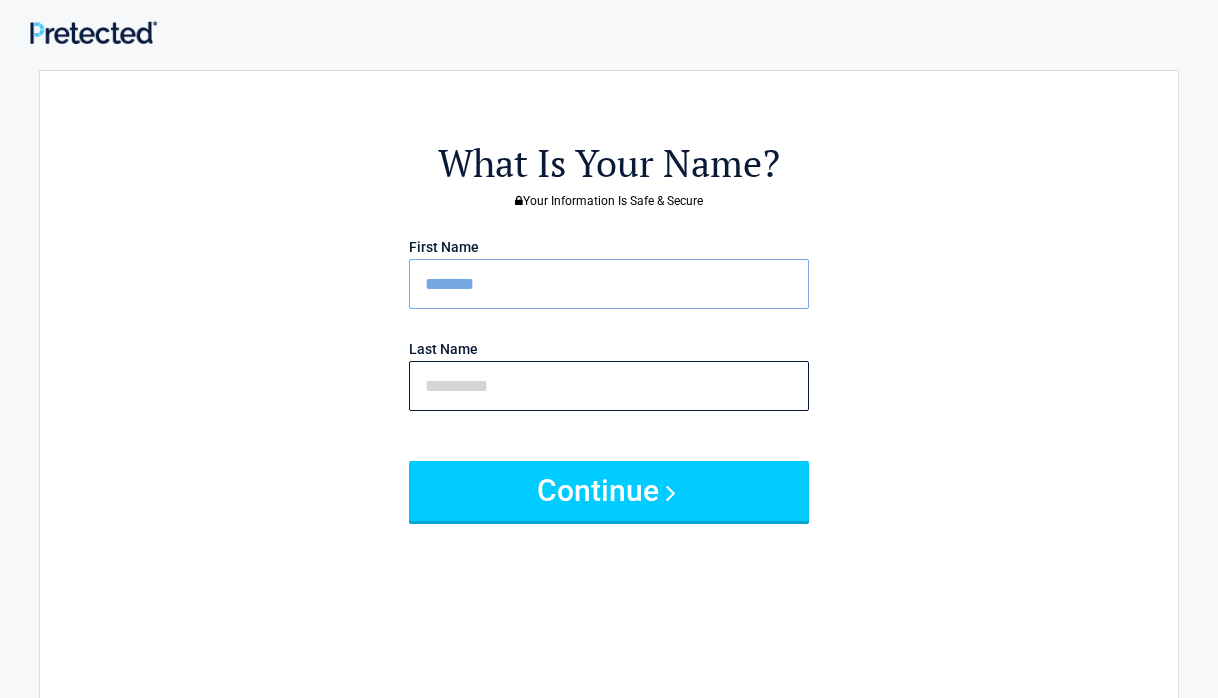 click at bounding box center (609, 386) 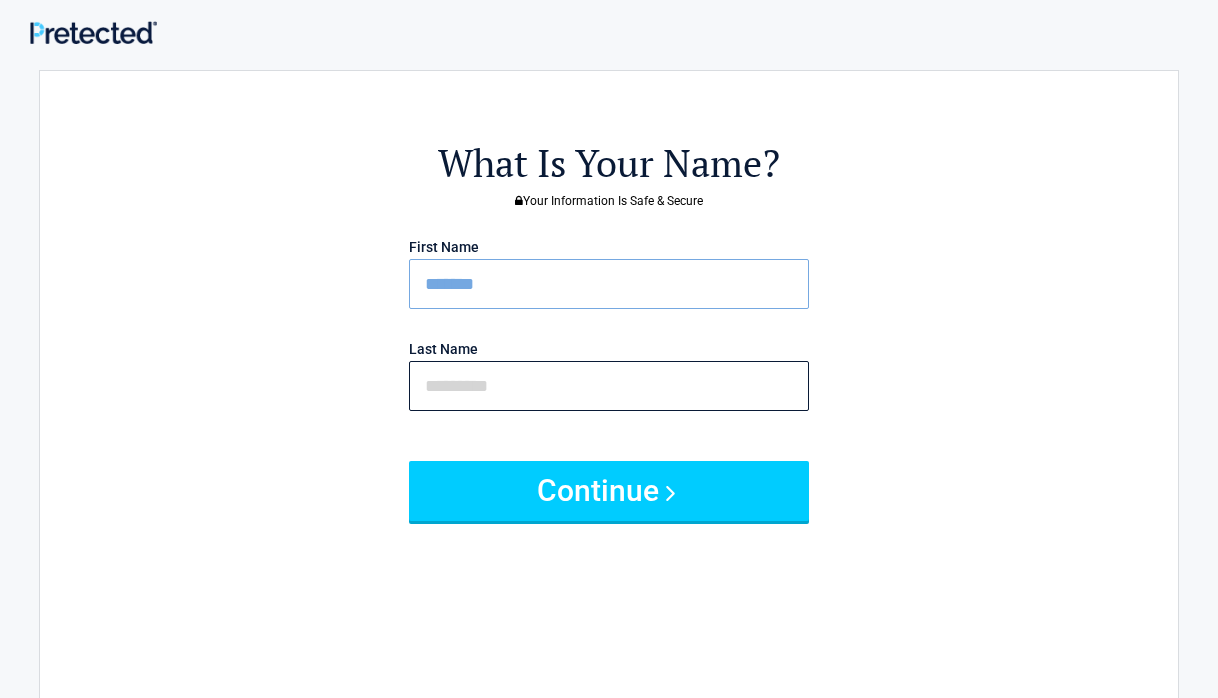 type on "*******" 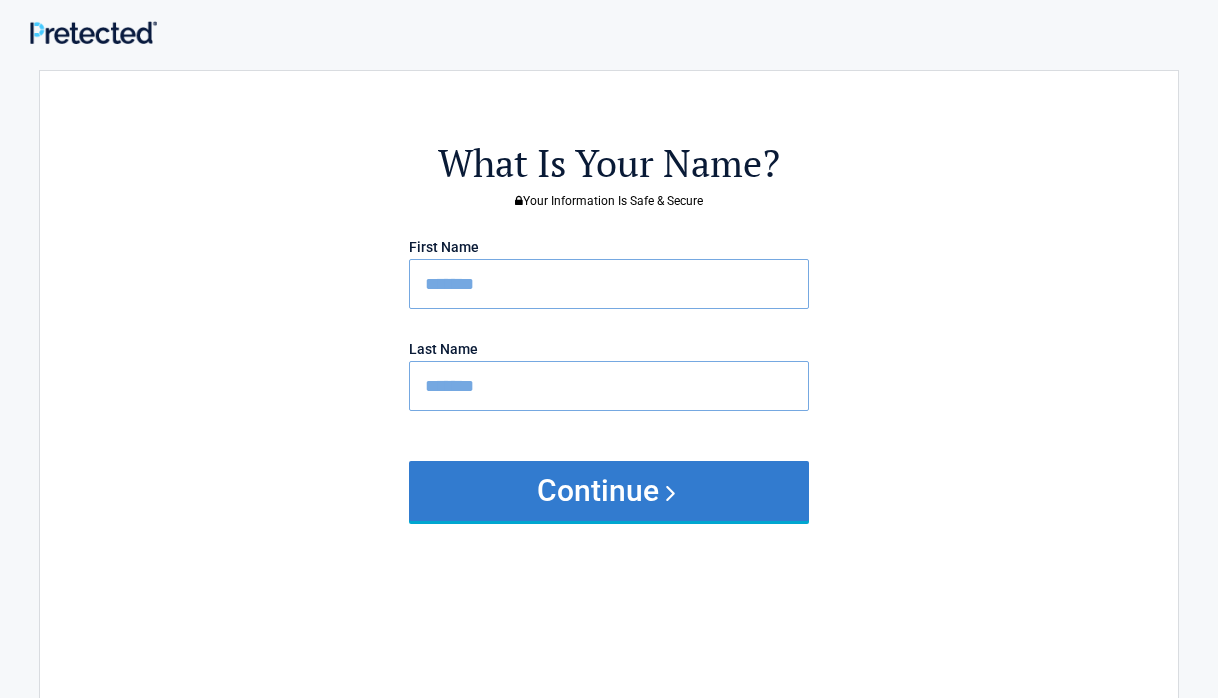 click on "Continue" at bounding box center [609, 491] 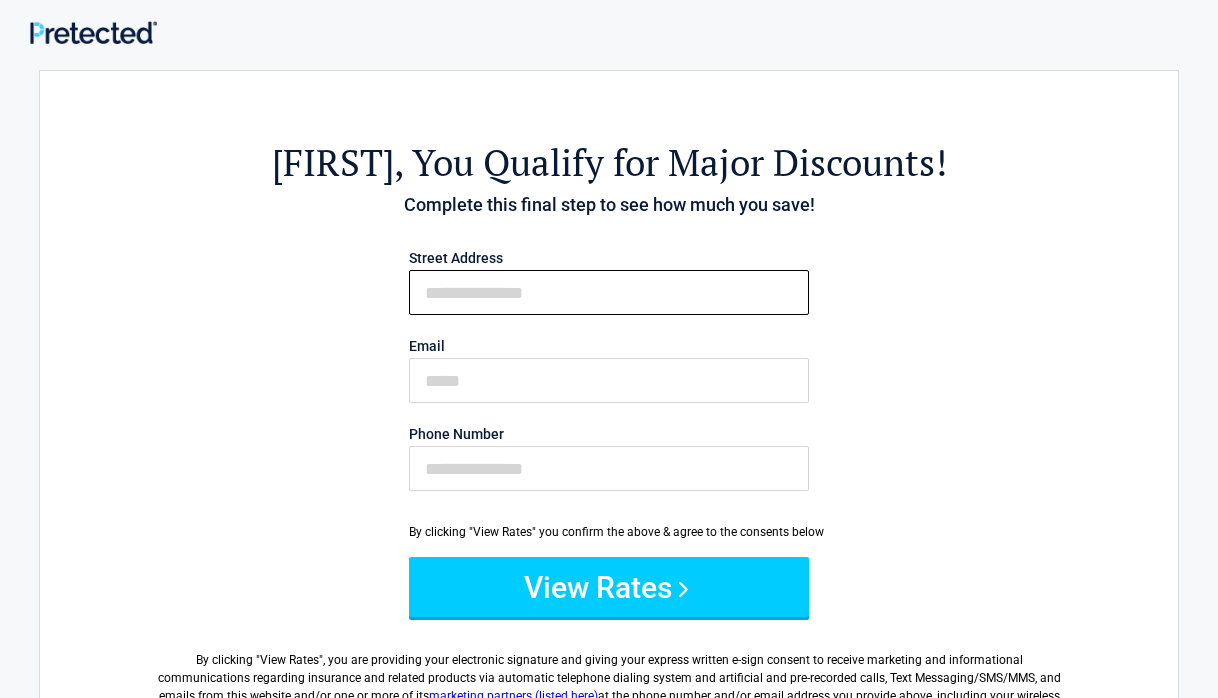 click on "First Name" at bounding box center (609, 292) 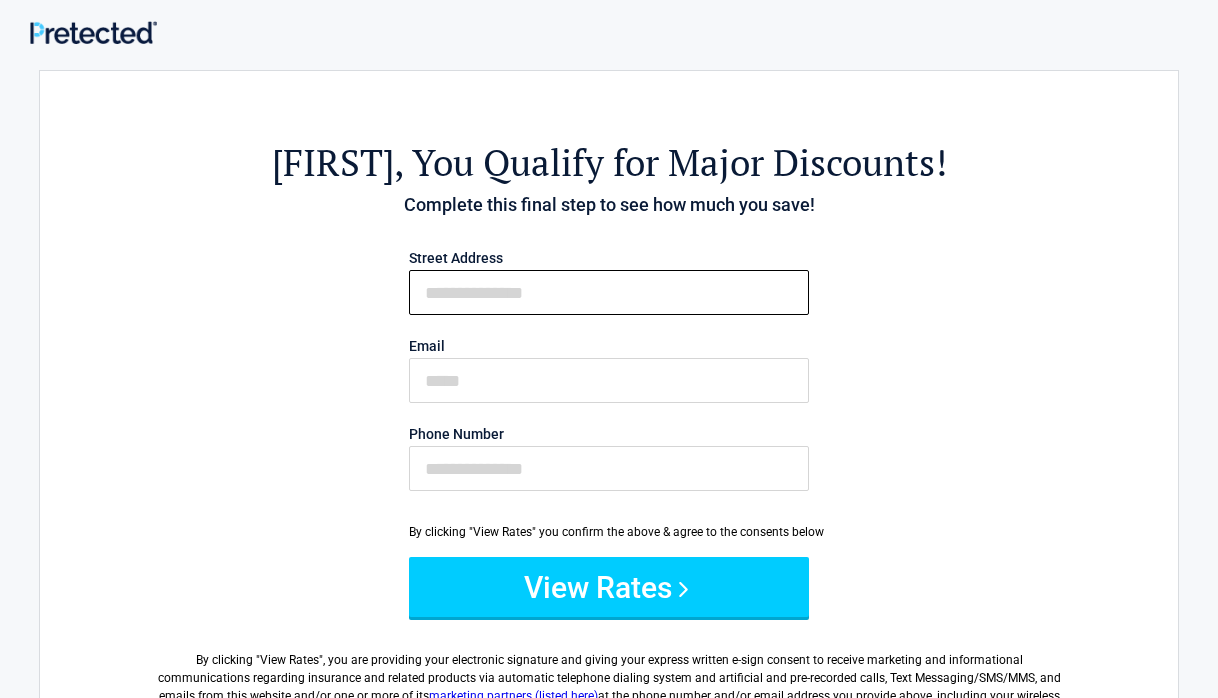 type on "**********" 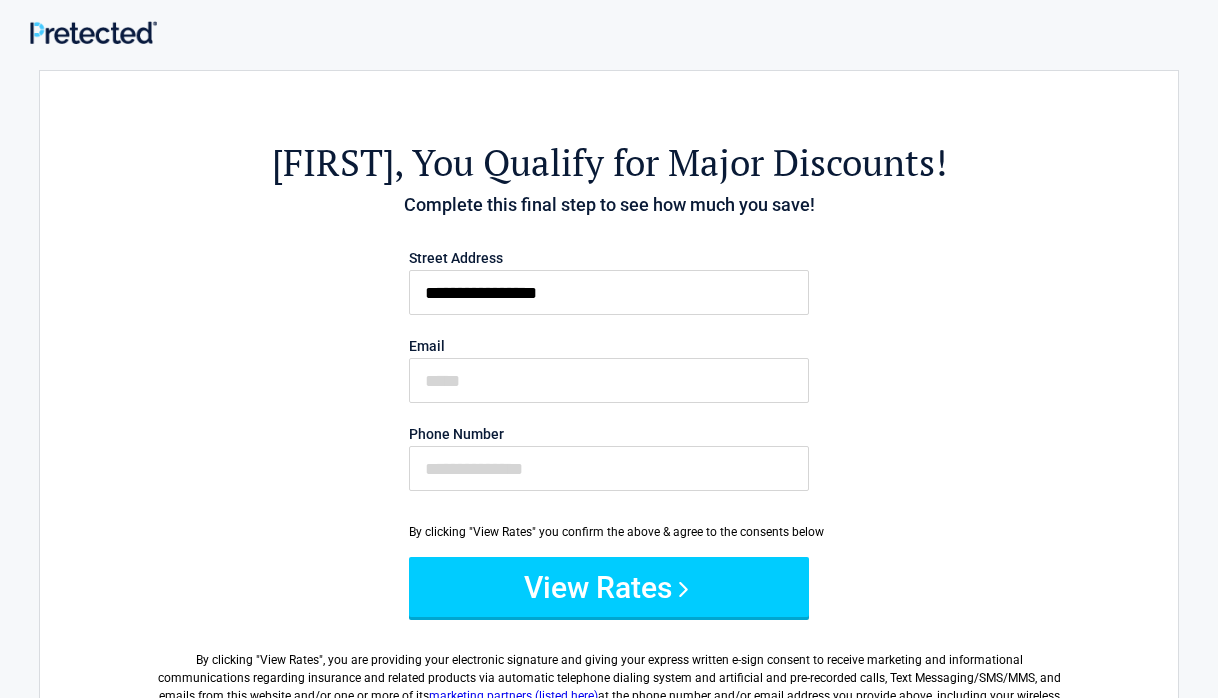 type on "**********" 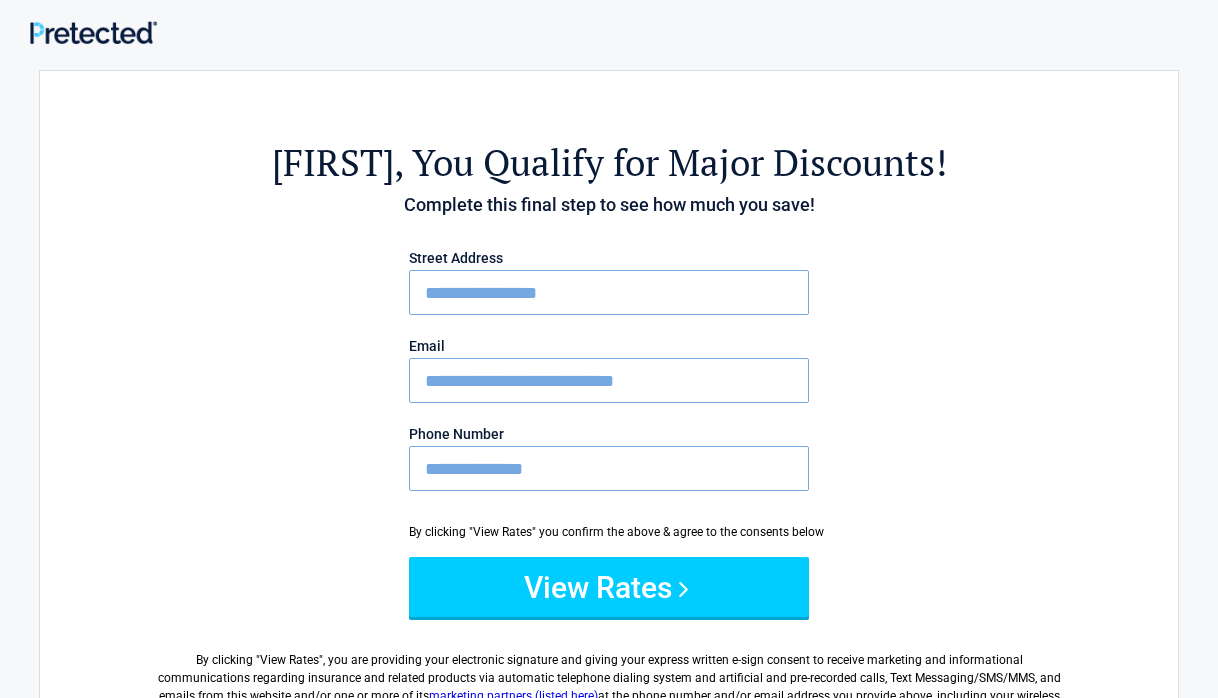 click on "**********" at bounding box center [609, 468] 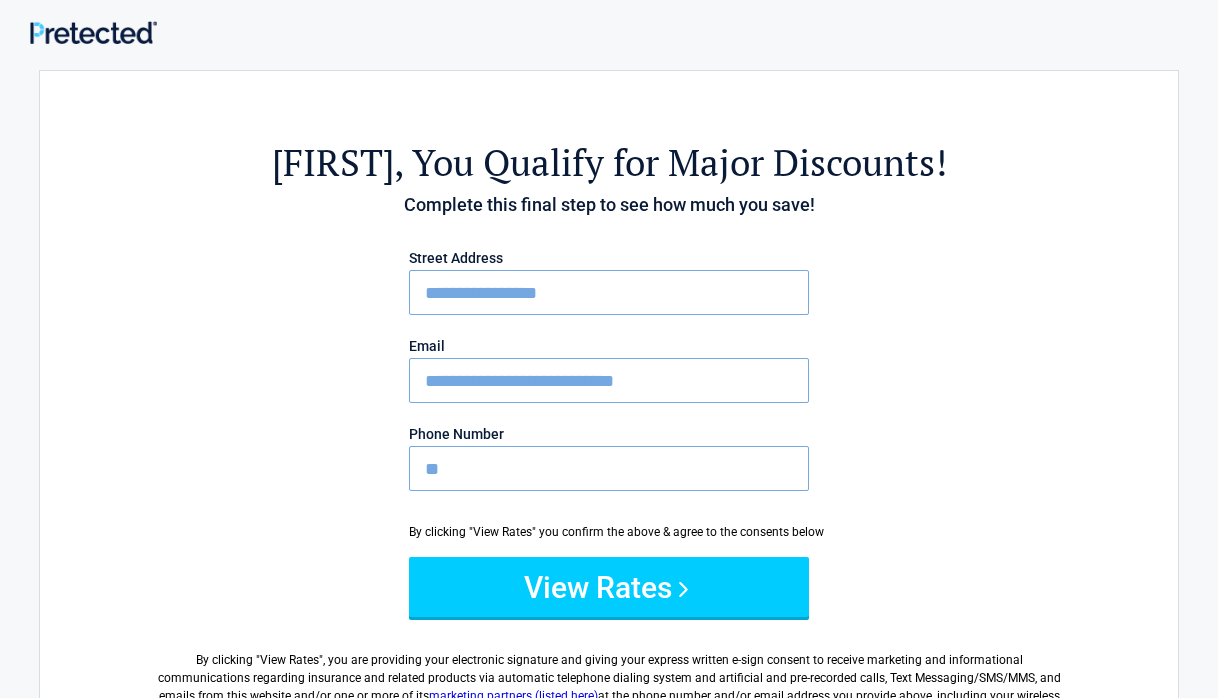 type on "*" 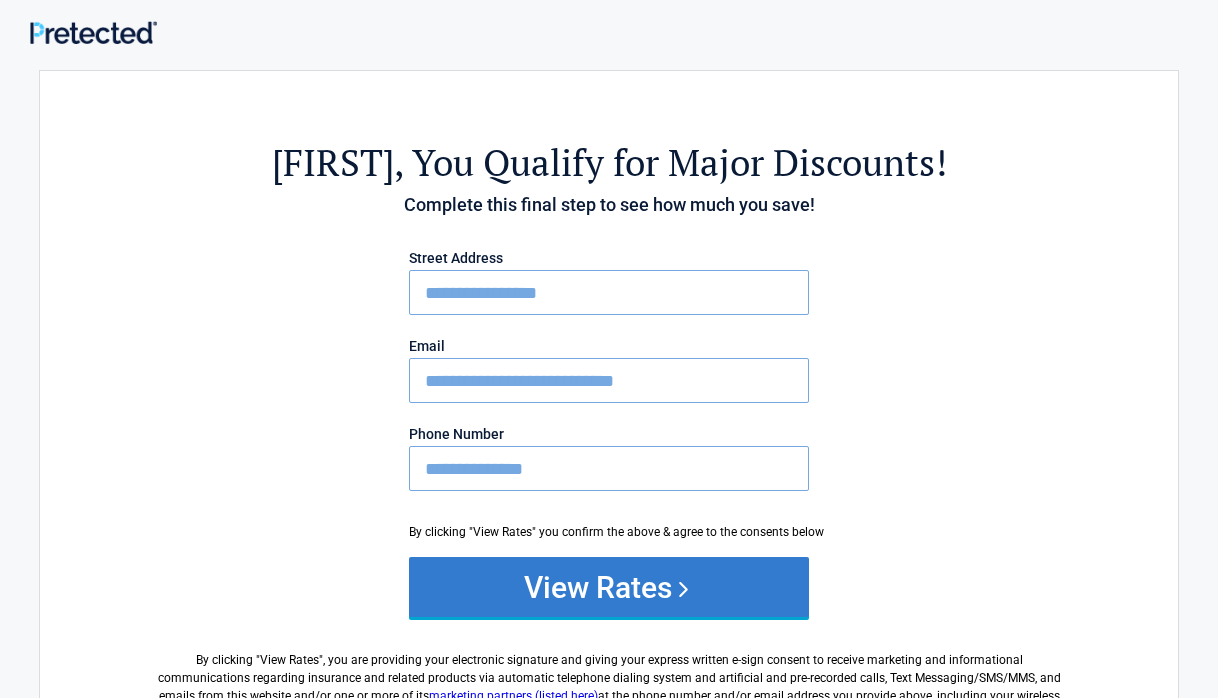type on "**********" 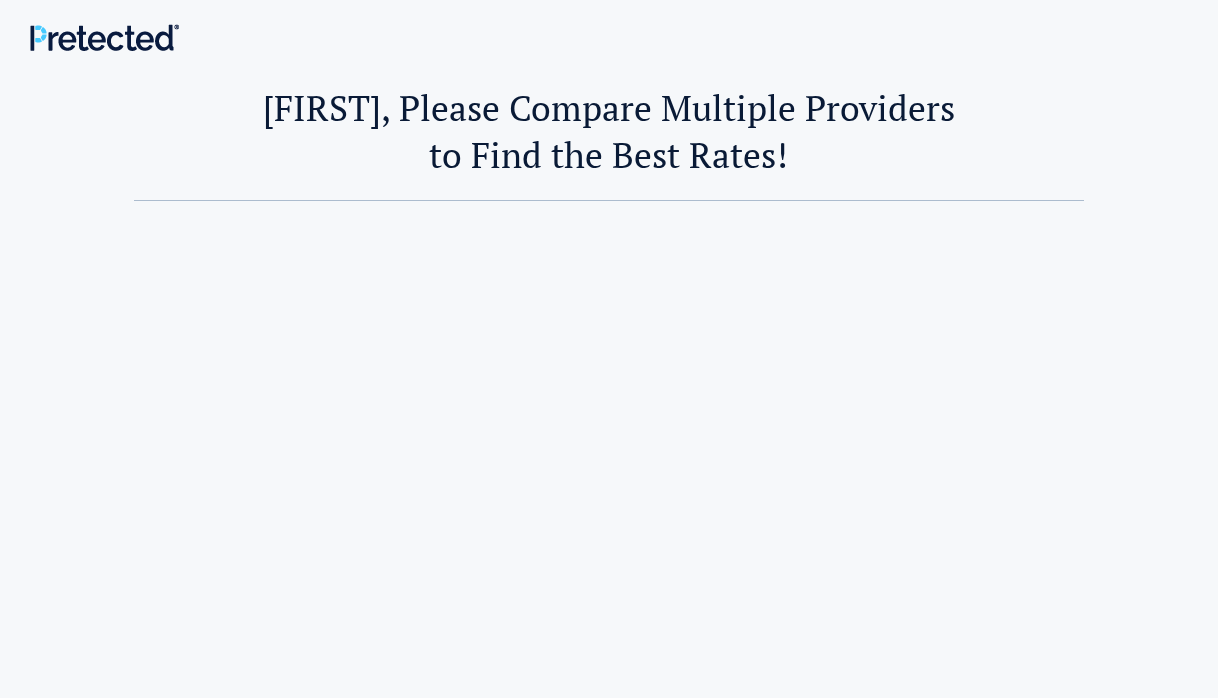 scroll, scrollTop: 0, scrollLeft: 0, axis: both 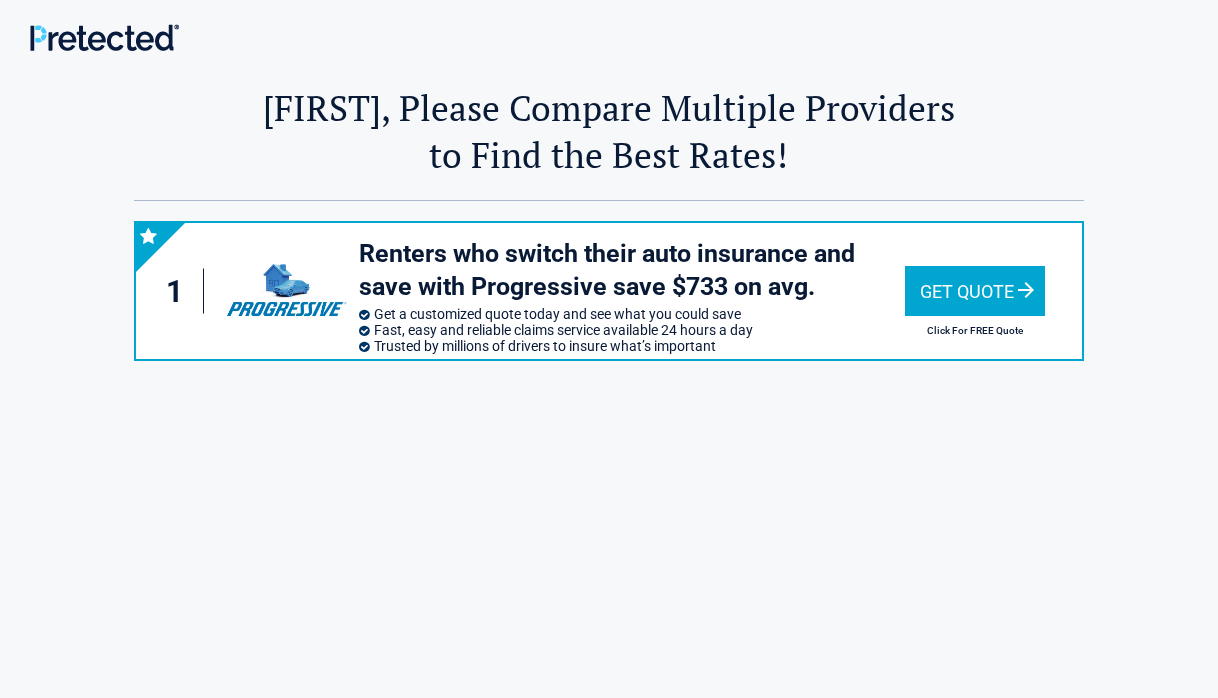 click on "Get Quote" at bounding box center (975, 291) 